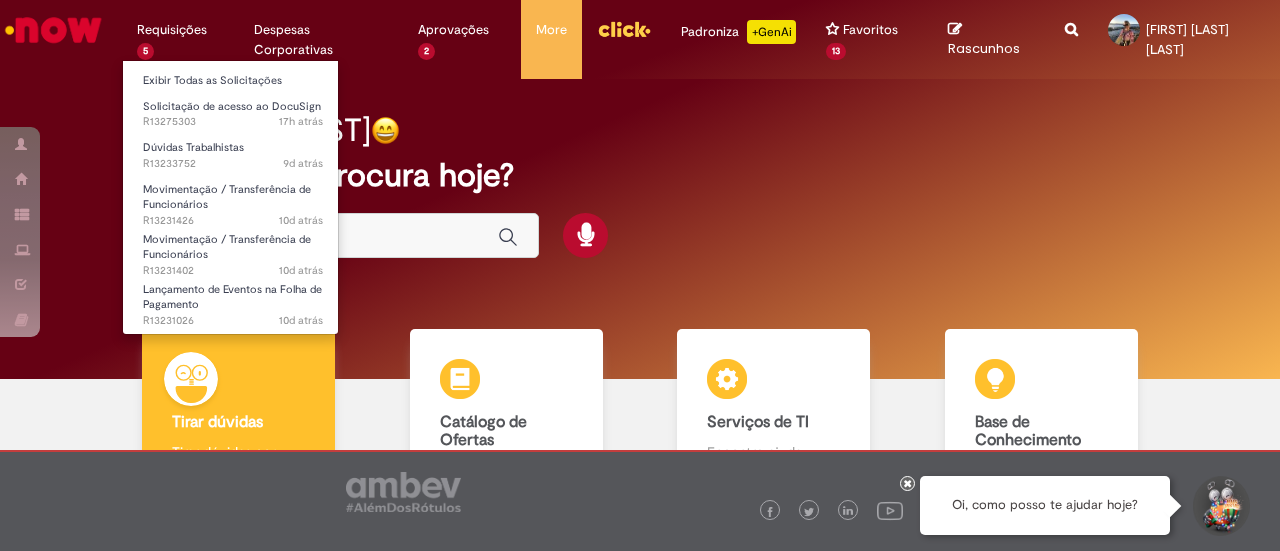 scroll, scrollTop: 0, scrollLeft: 0, axis: both 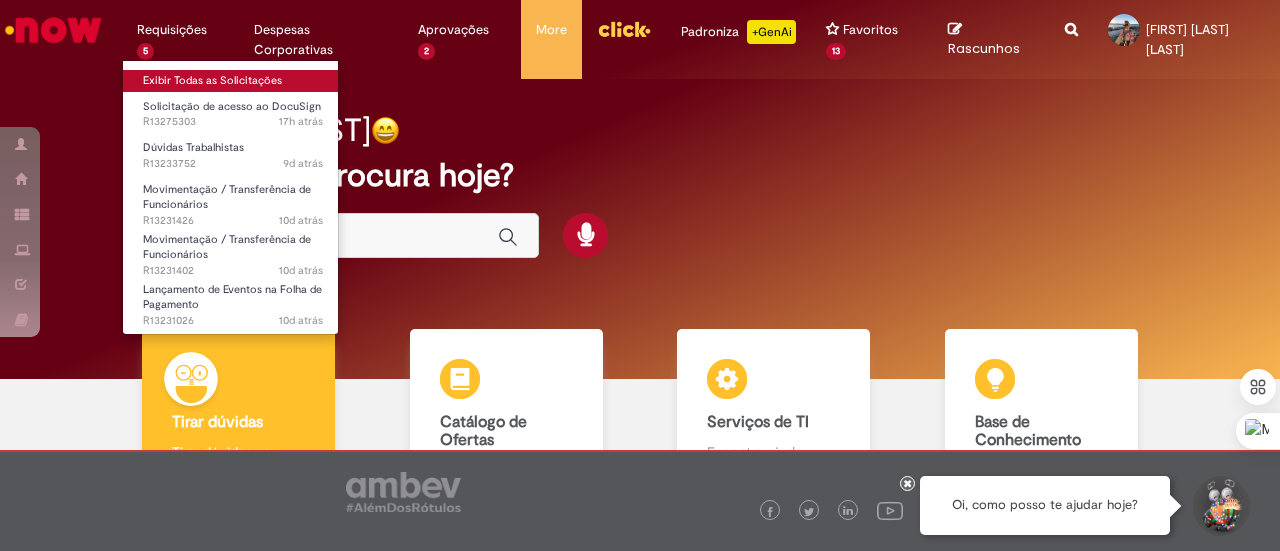 click on "Exibir Todas as Solicitações" at bounding box center (233, 81) 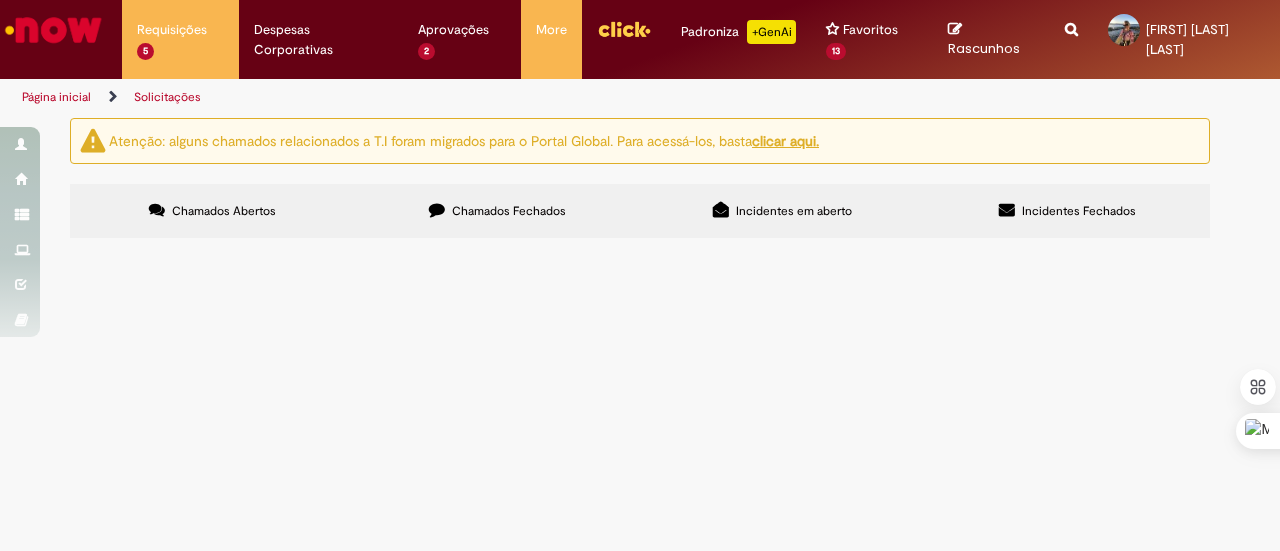 scroll, scrollTop: 0, scrollLeft: 0, axis: both 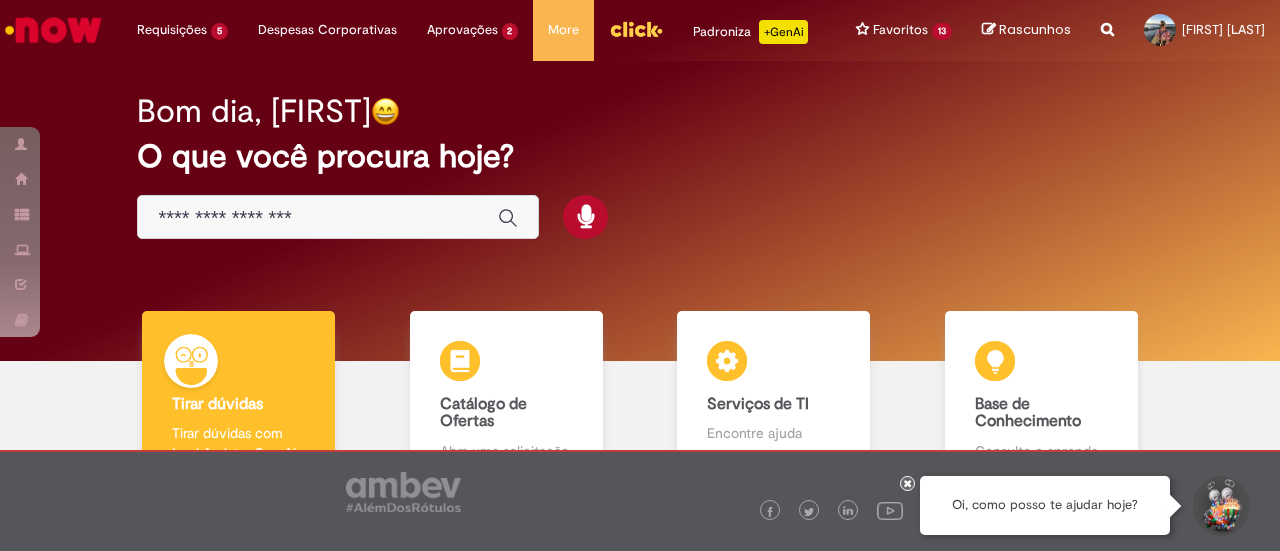 click at bounding box center [318, 218] 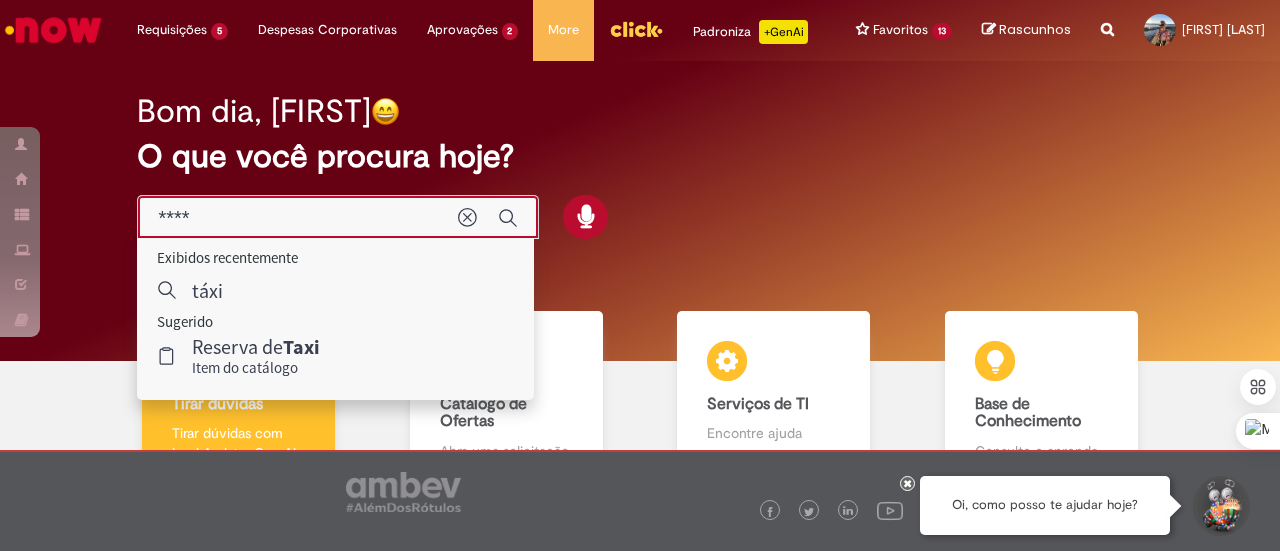 type on "****" 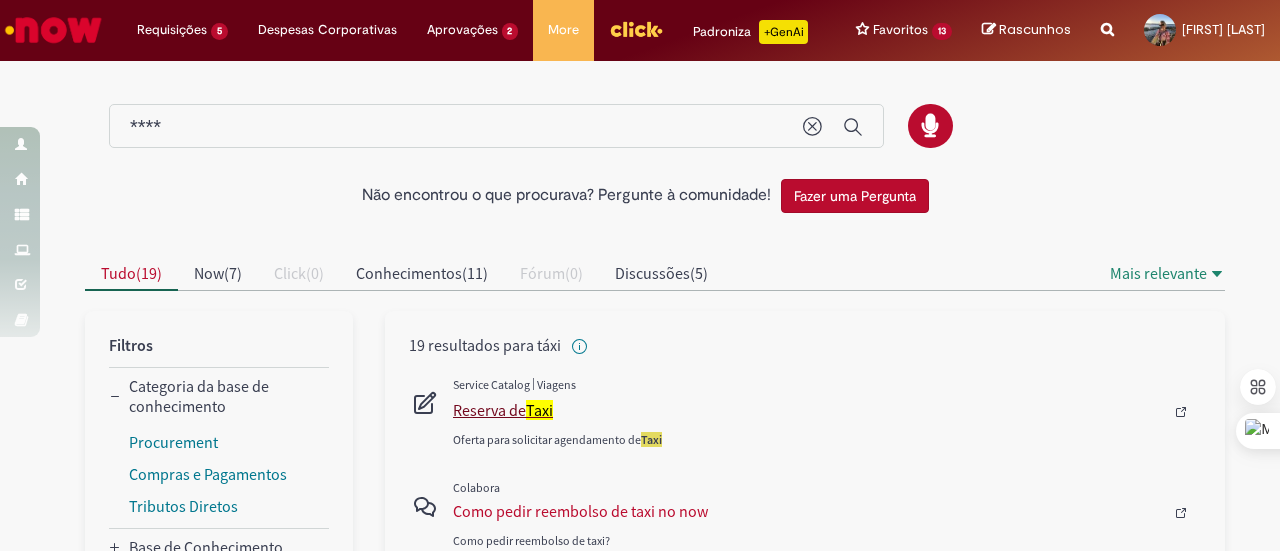 click on "Reserva de  Taxi" at bounding box center [808, 410] 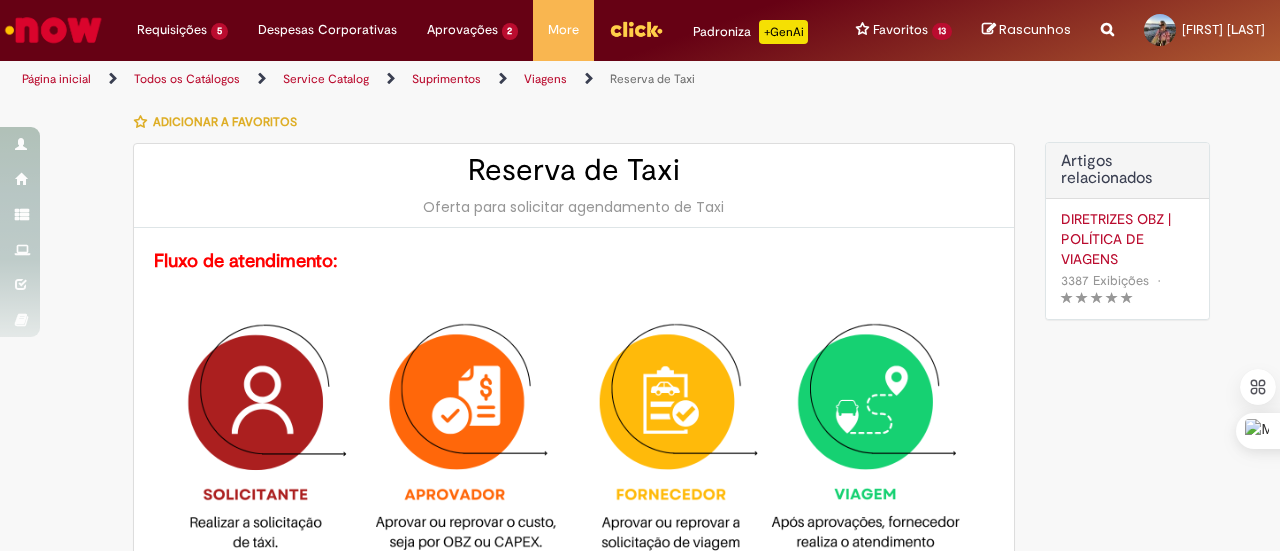 type on "********" 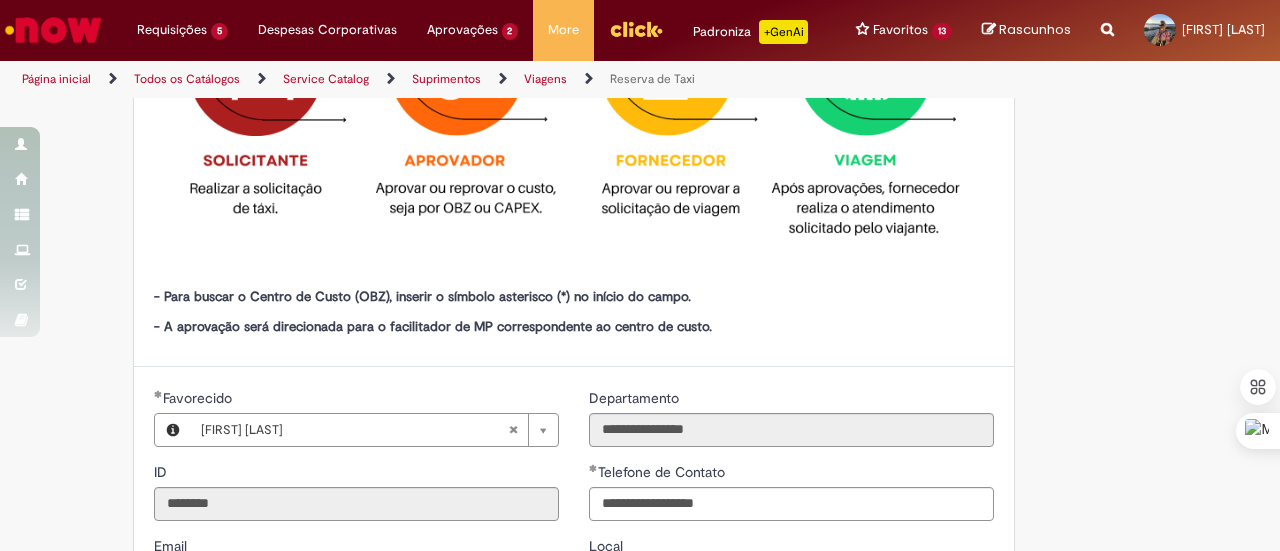 type on "**********" 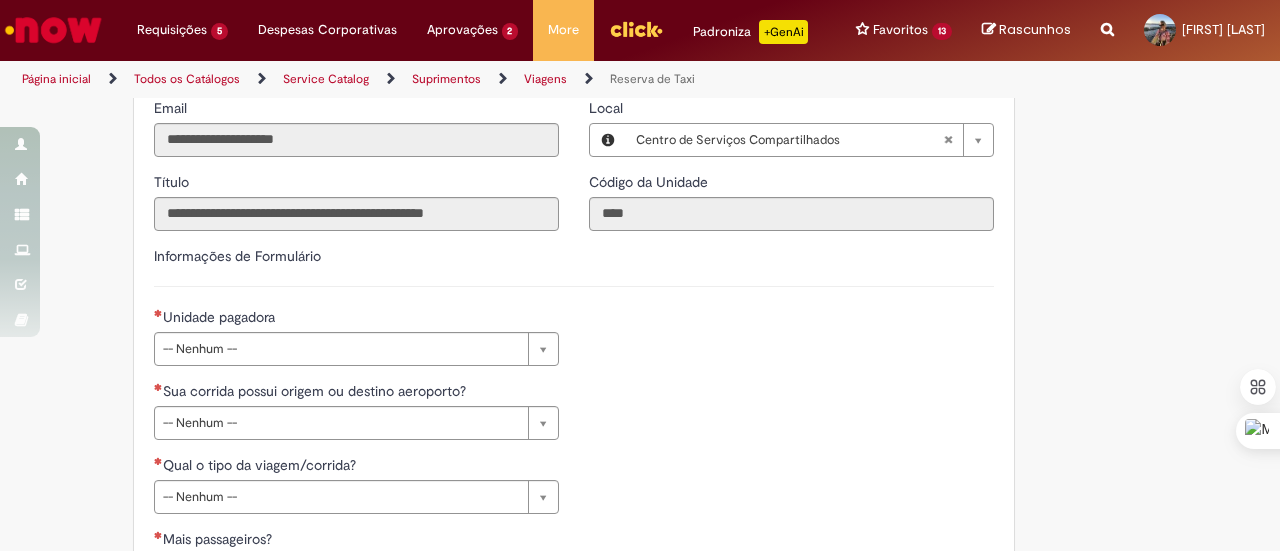 scroll, scrollTop: 800, scrollLeft: 0, axis: vertical 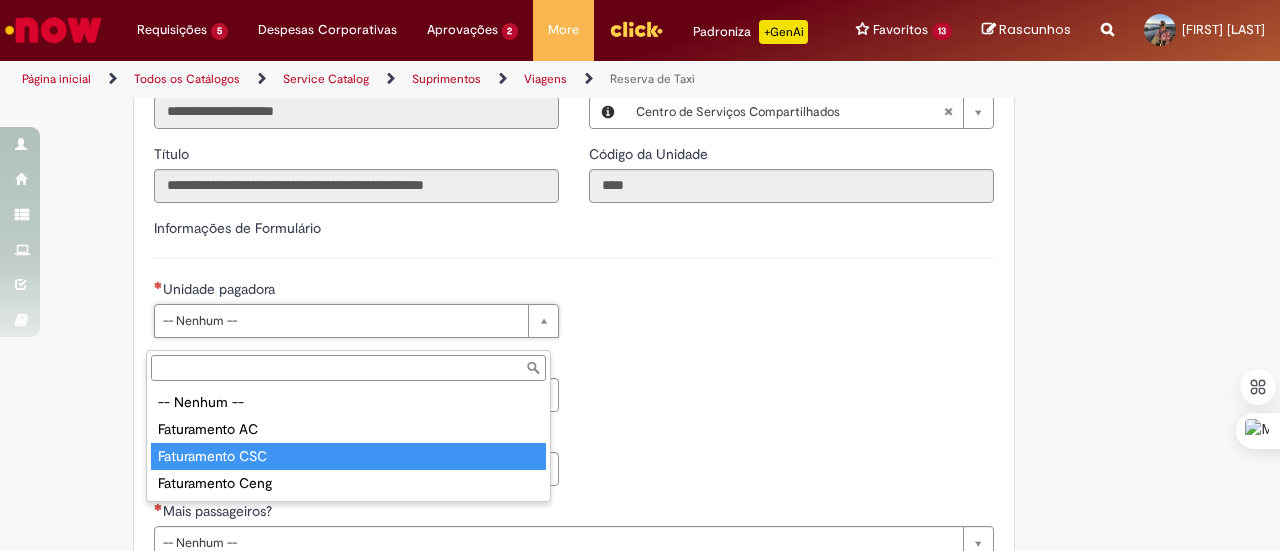 type on "**********" 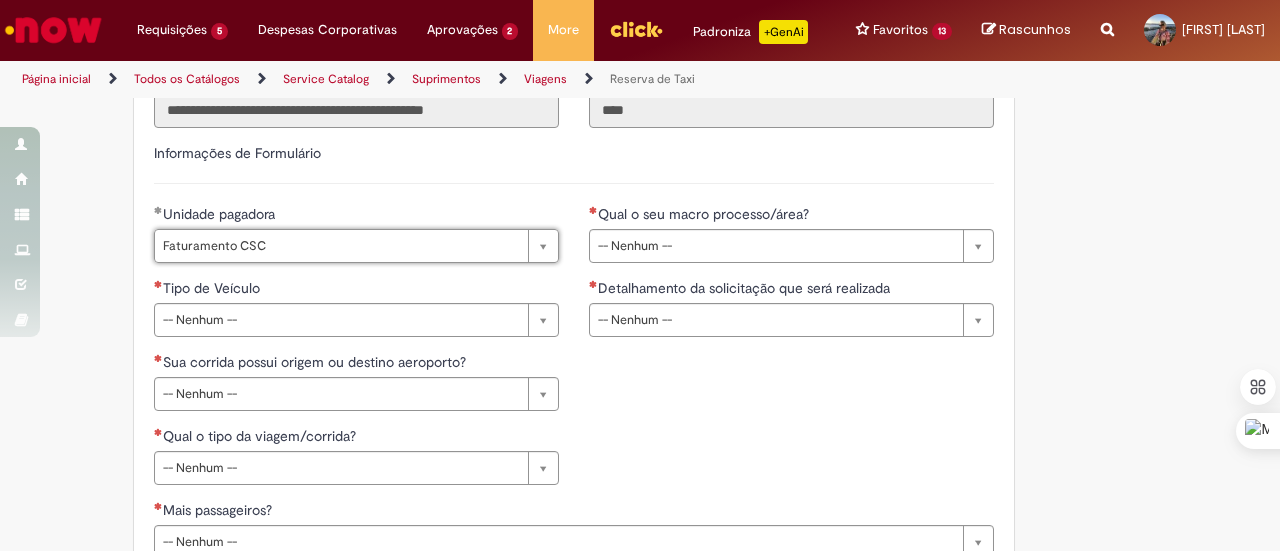 scroll, scrollTop: 1000, scrollLeft: 0, axis: vertical 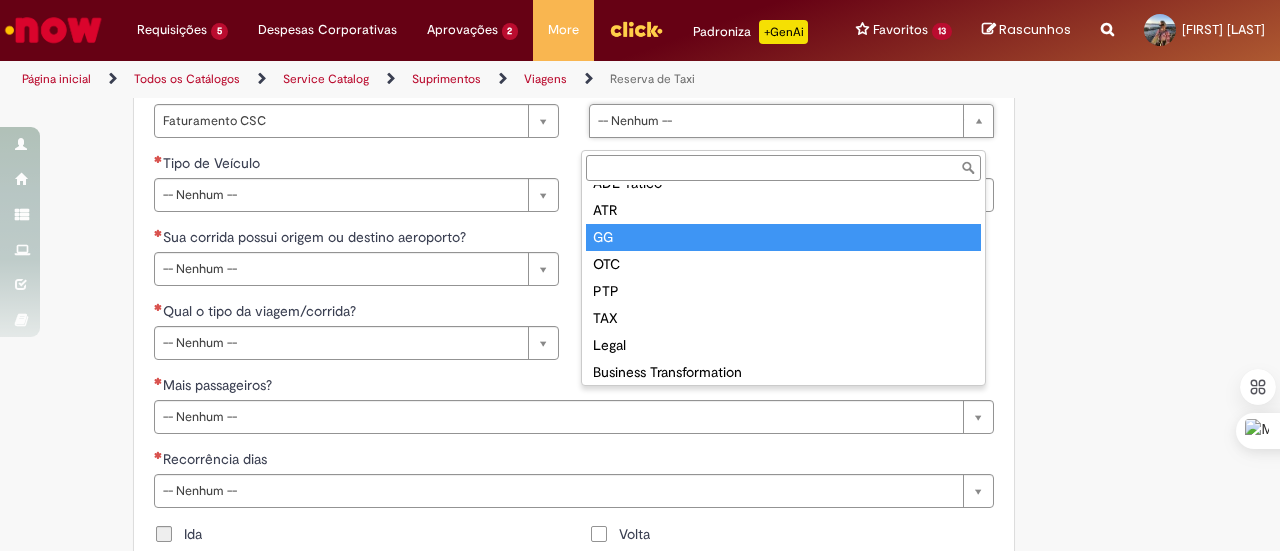 type on "**" 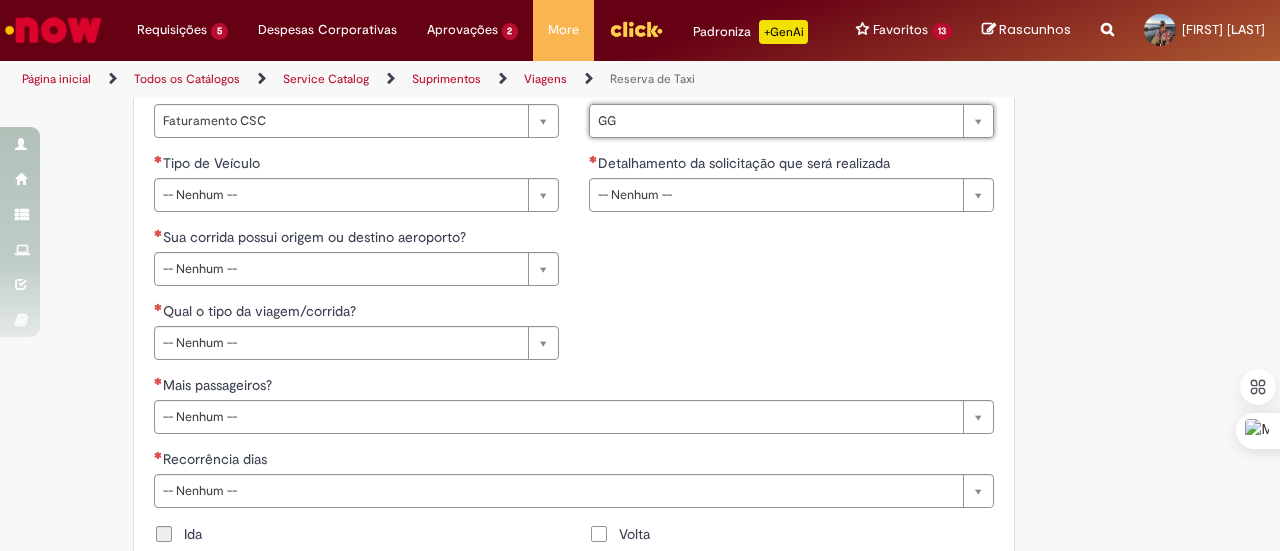 scroll, scrollTop: 995, scrollLeft: 0, axis: vertical 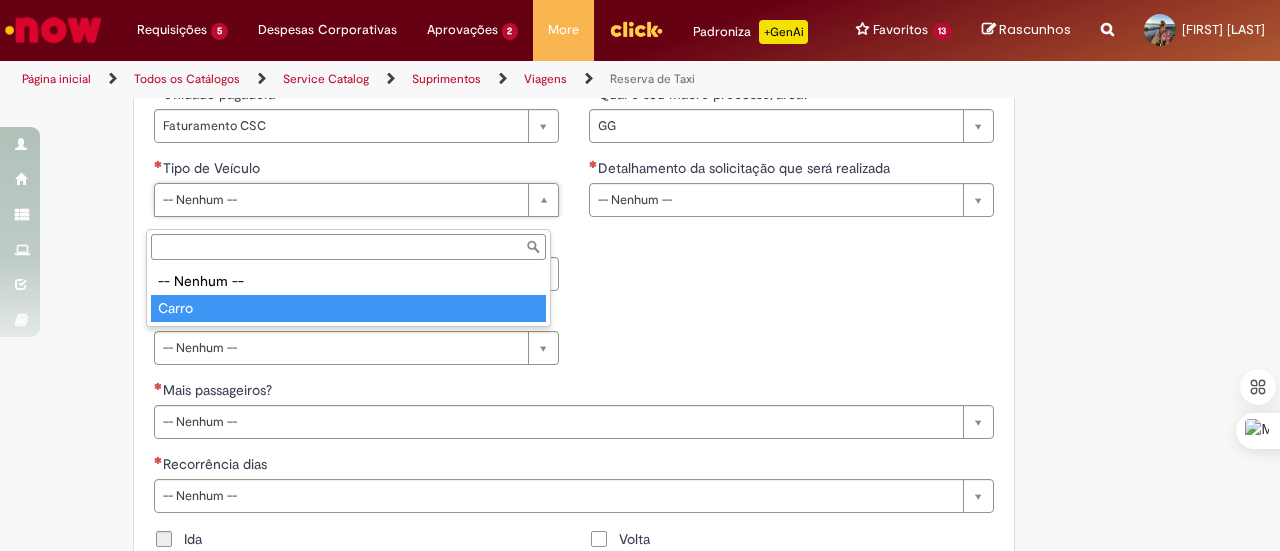 type on "*****" 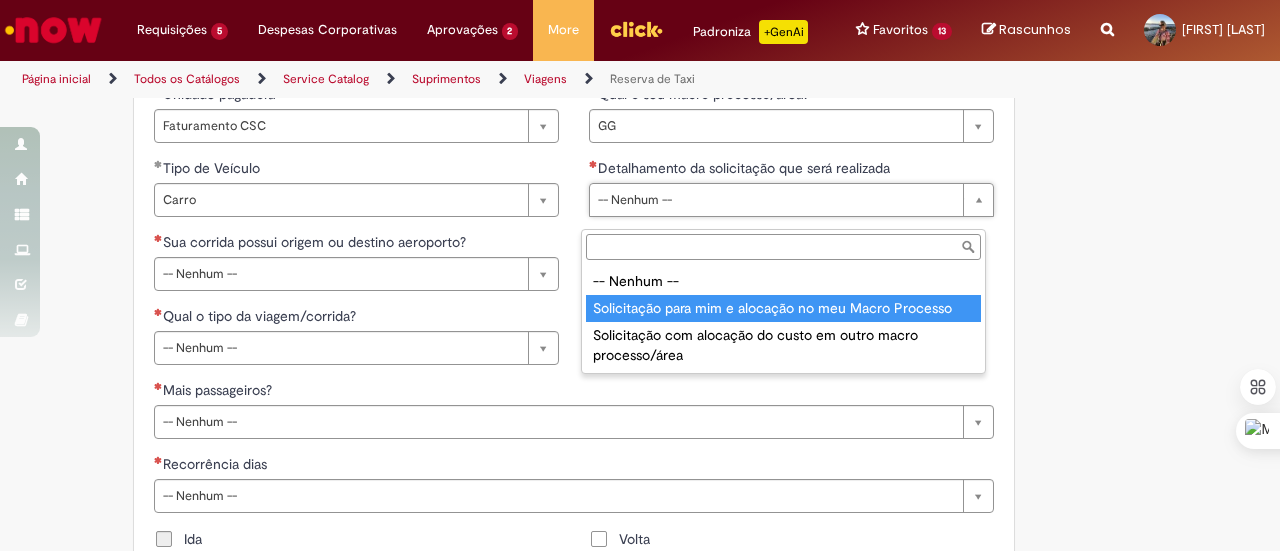 type on "**********" 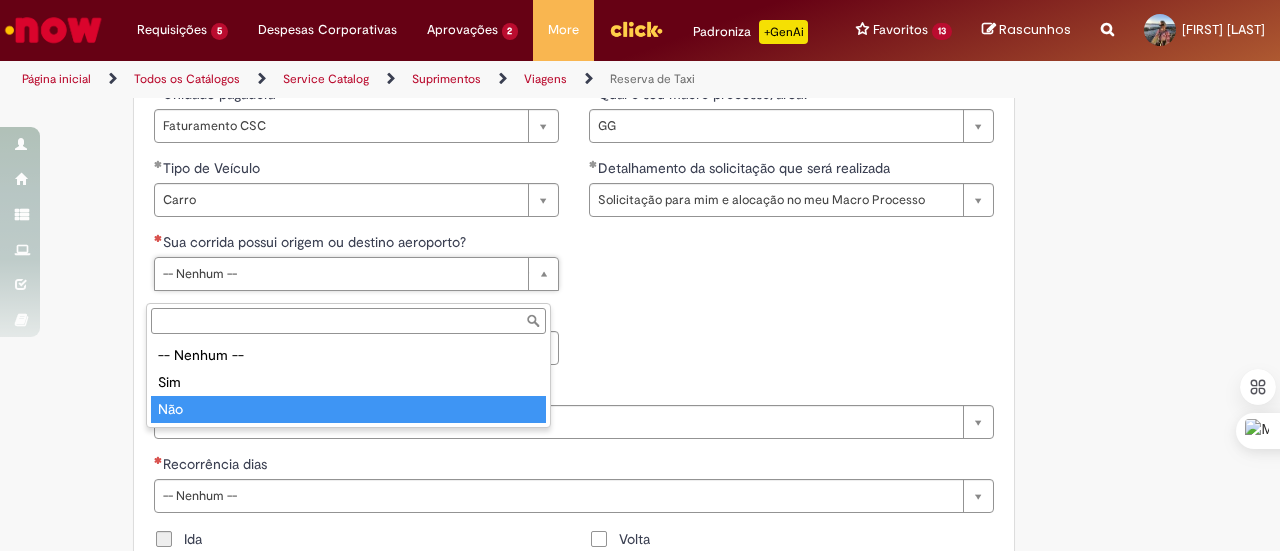 type on "***" 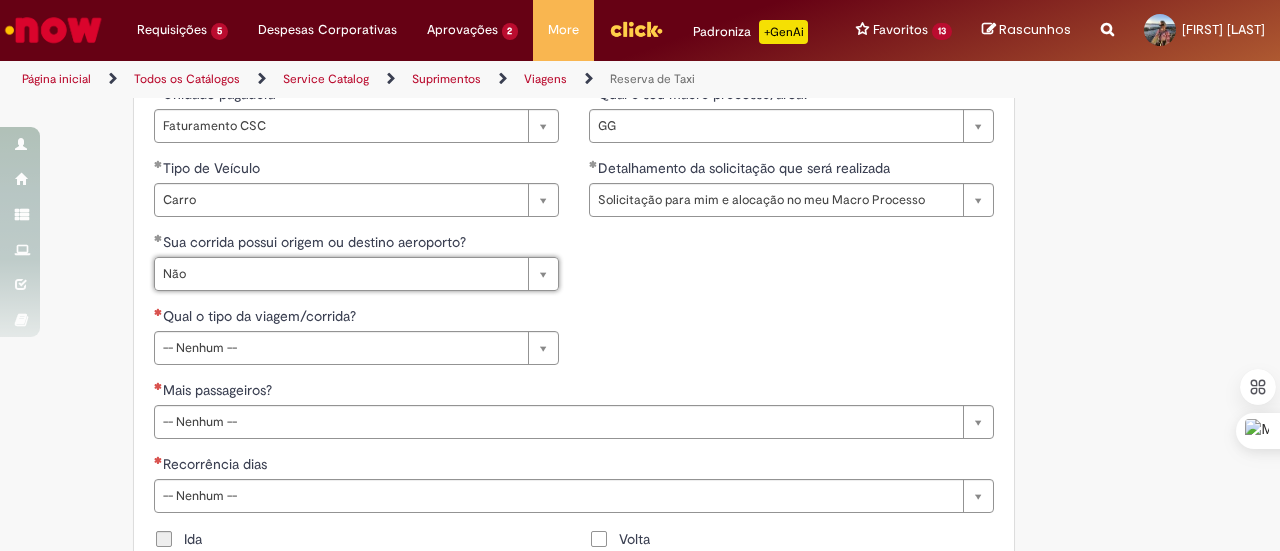 click on "**********" at bounding box center [574, 343] 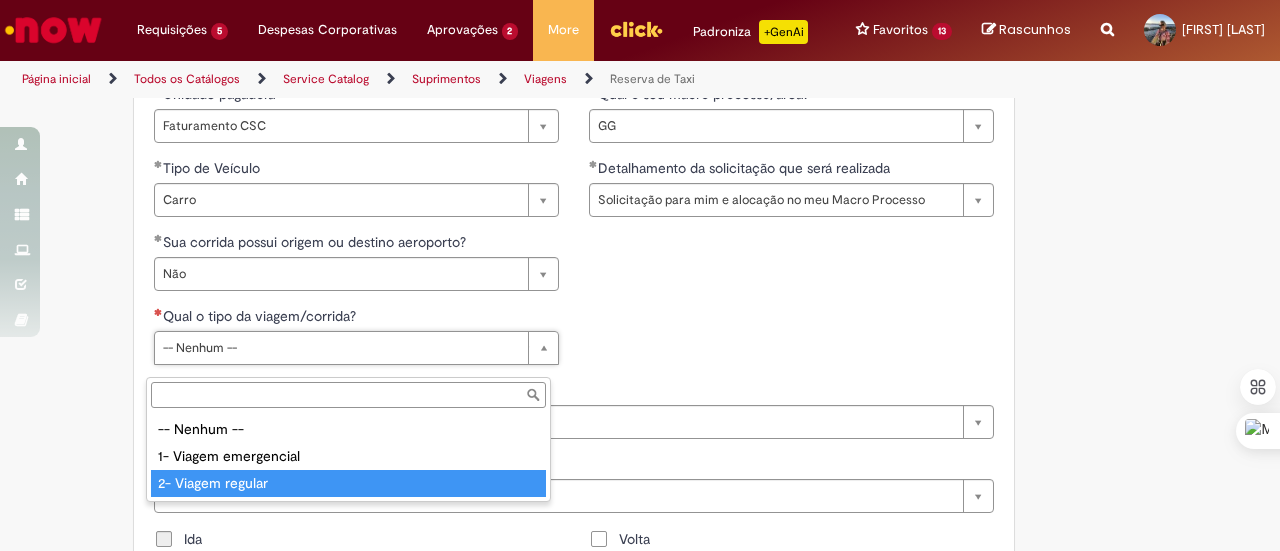 type on "**********" 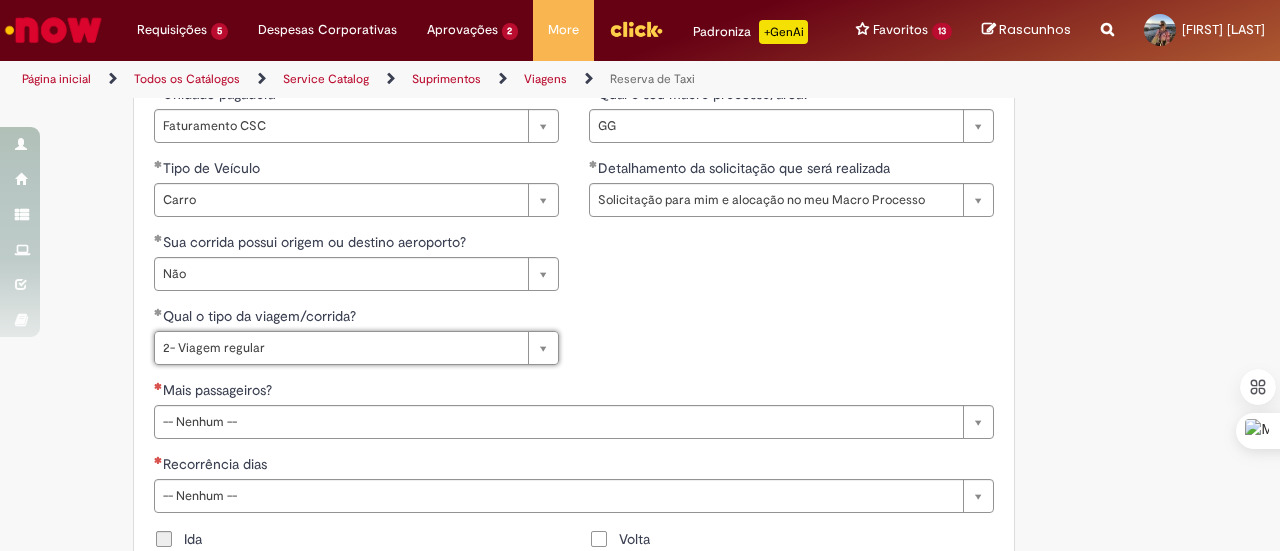 click on "**********" at bounding box center [574, 343] 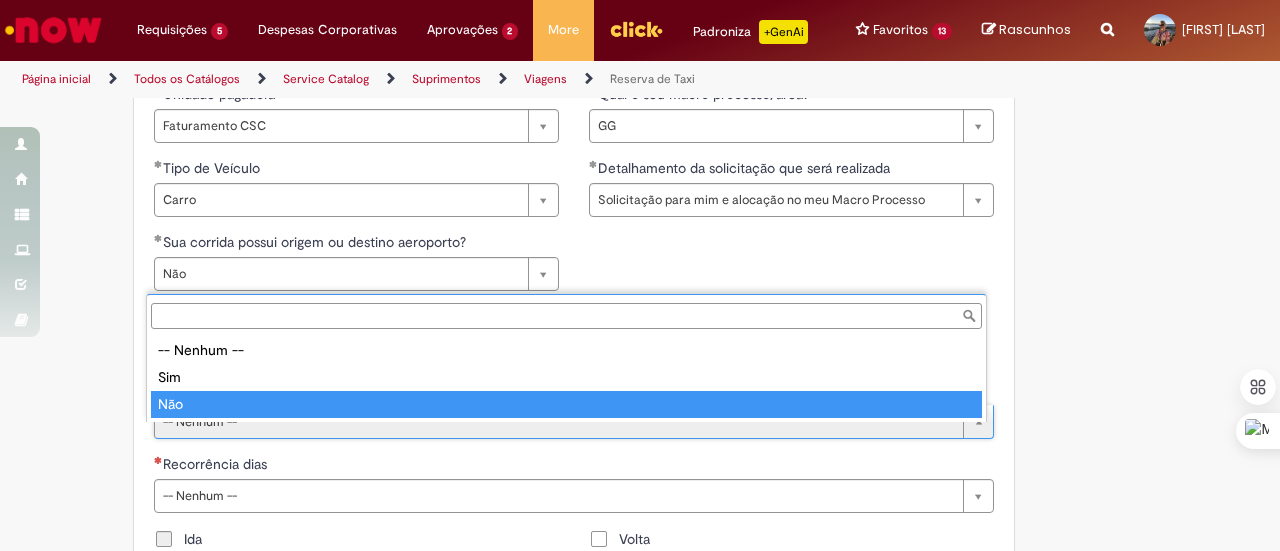 type on "***" 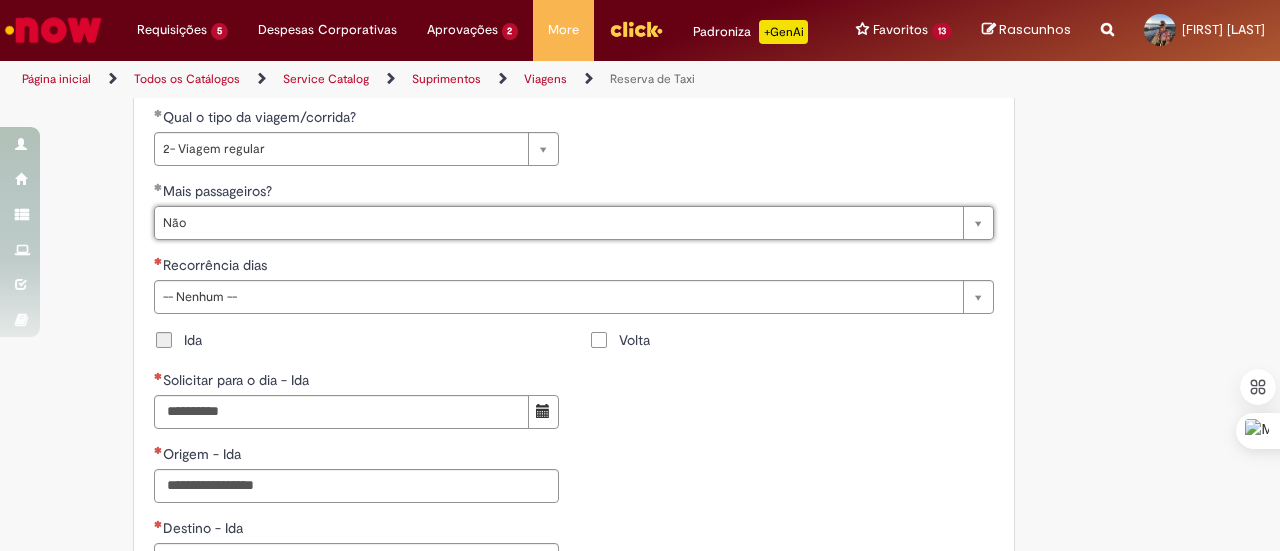 scroll, scrollTop: 1195, scrollLeft: 0, axis: vertical 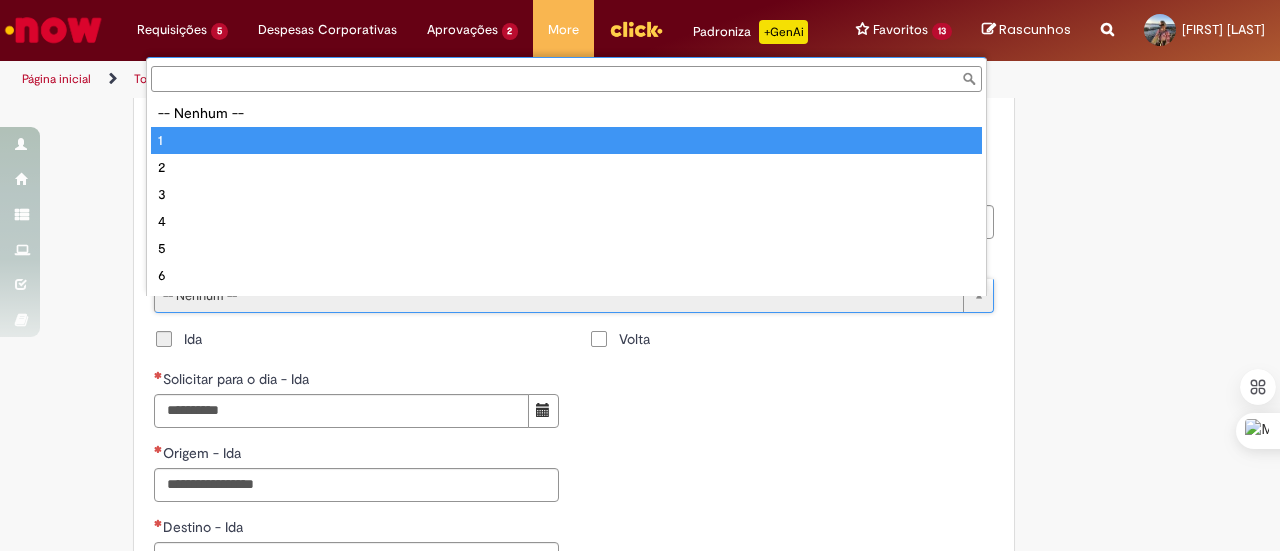 type on "*" 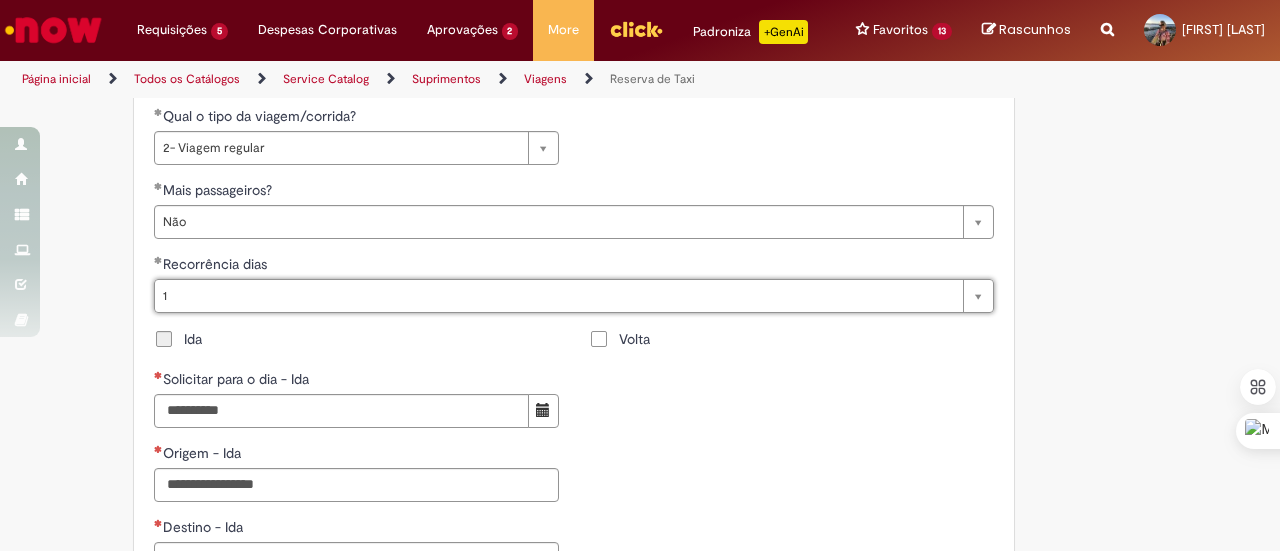drag, startPoint x: 598, startPoint y: 353, endPoint x: 642, endPoint y: 373, distance: 48.332184 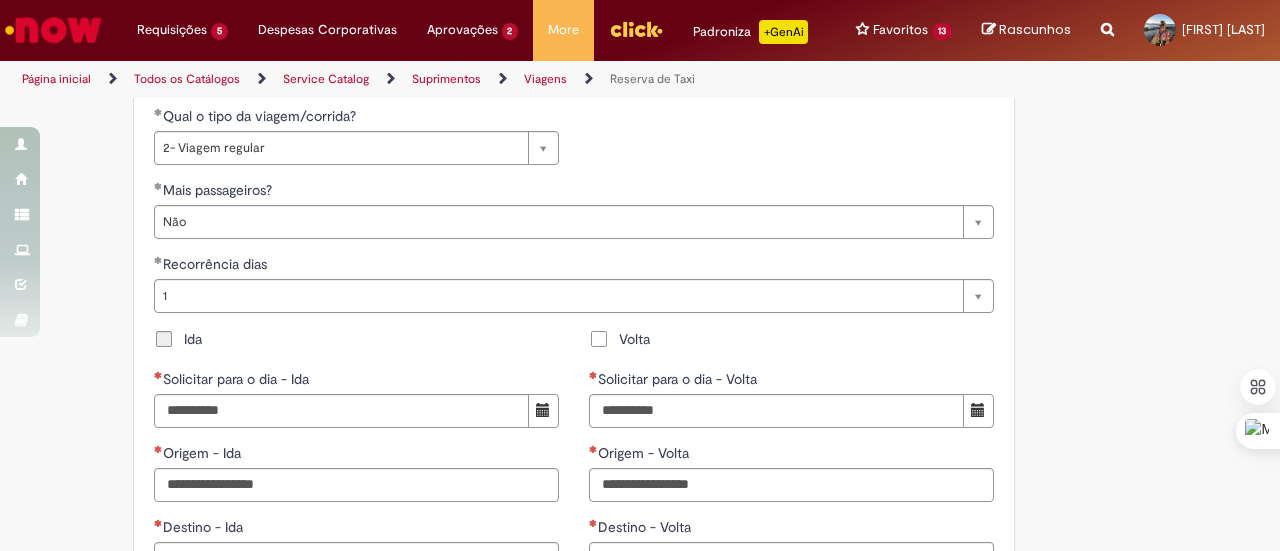 scroll, scrollTop: 1295, scrollLeft: 0, axis: vertical 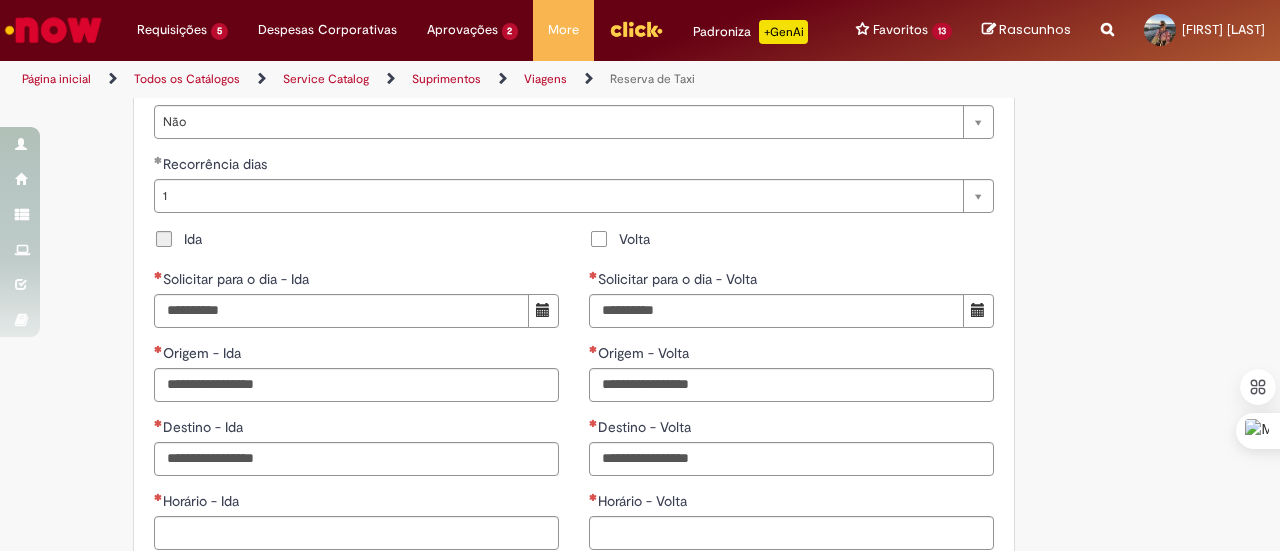 click on "Volta" at bounding box center (634, 239) 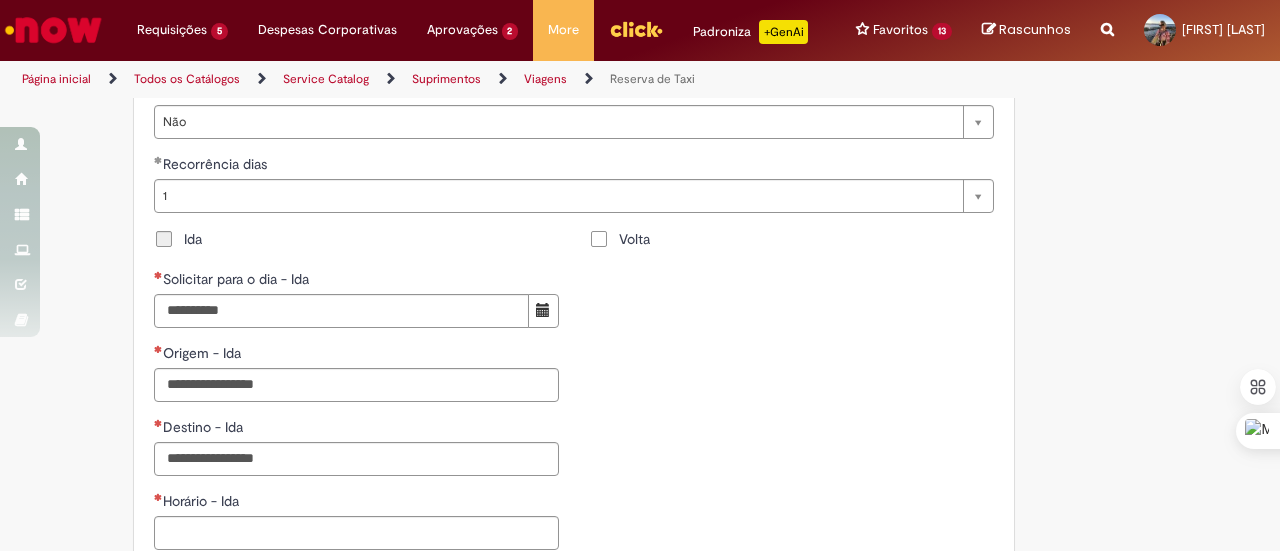 click on "Ida" at bounding box center (193, 239) 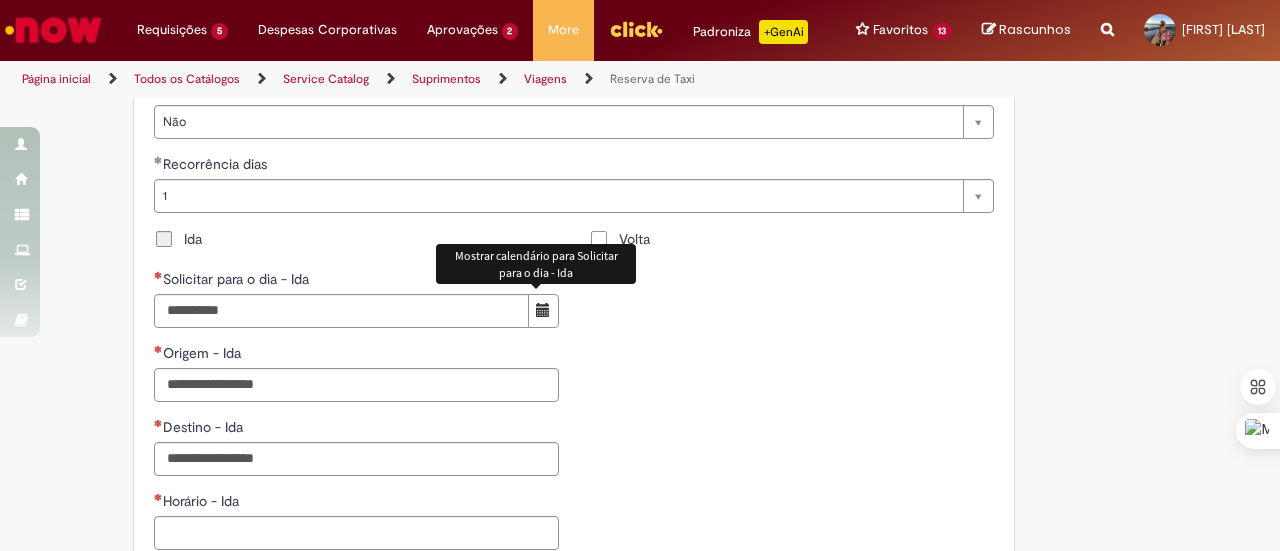 click at bounding box center (543, 310) 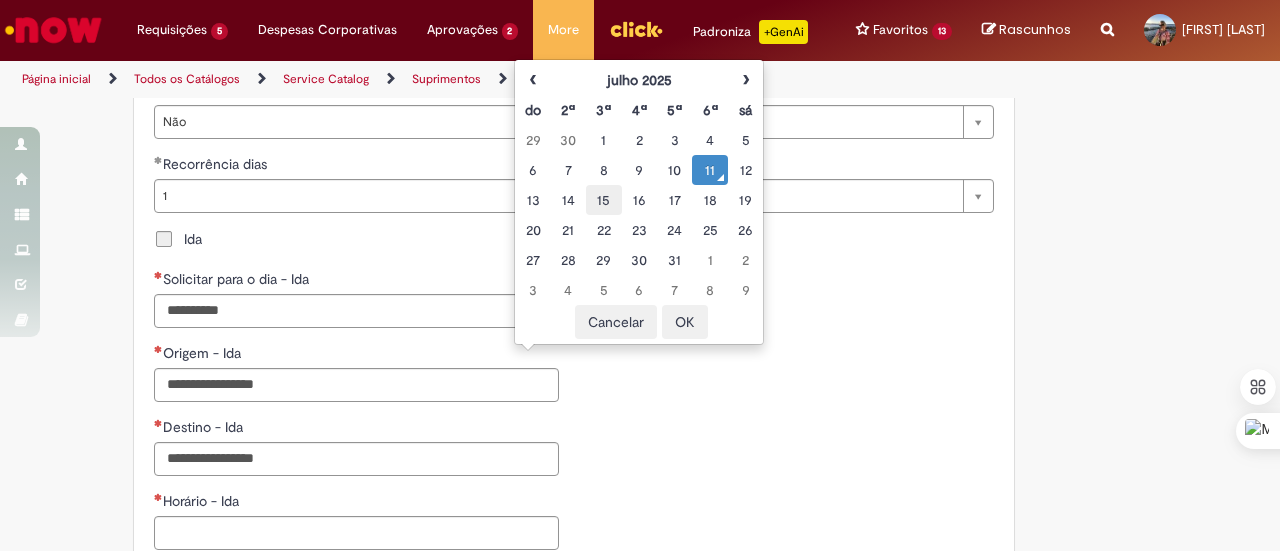 click on "15" at bounding box center [603, 200] 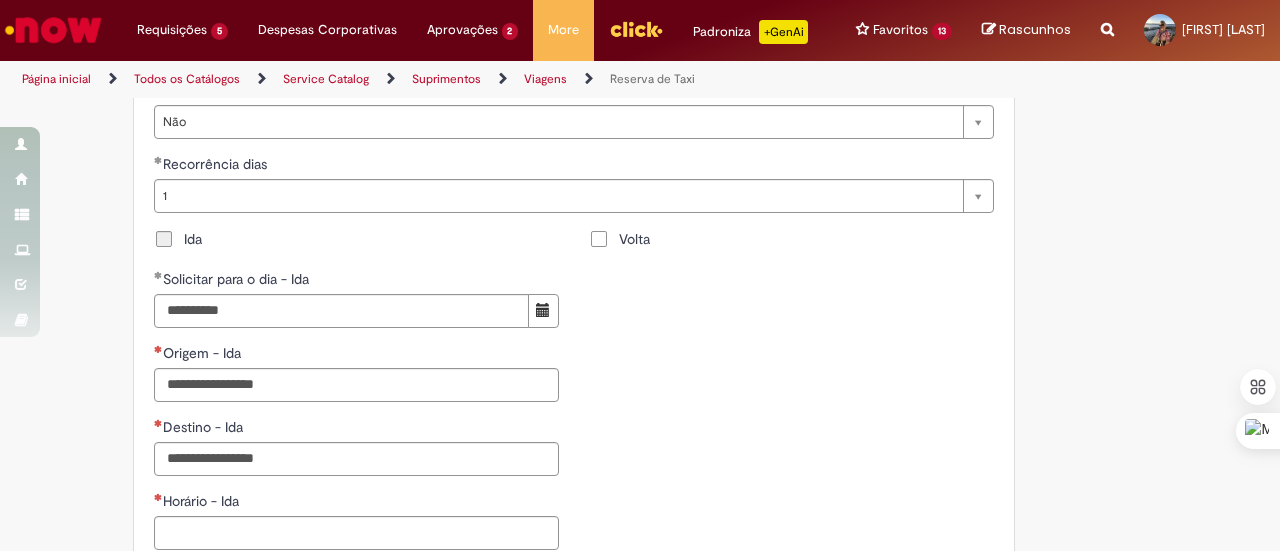 click on "**********" at bounding box center [574, 397] 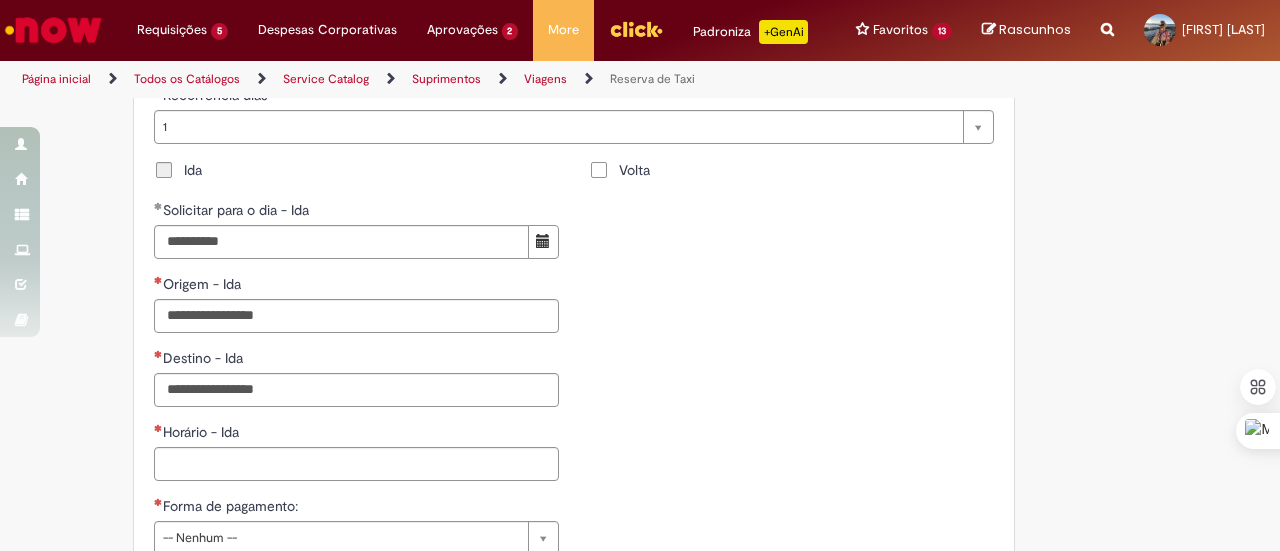 scroll, scrollTop: 1395, scrollLeft: 0, axis: vertical 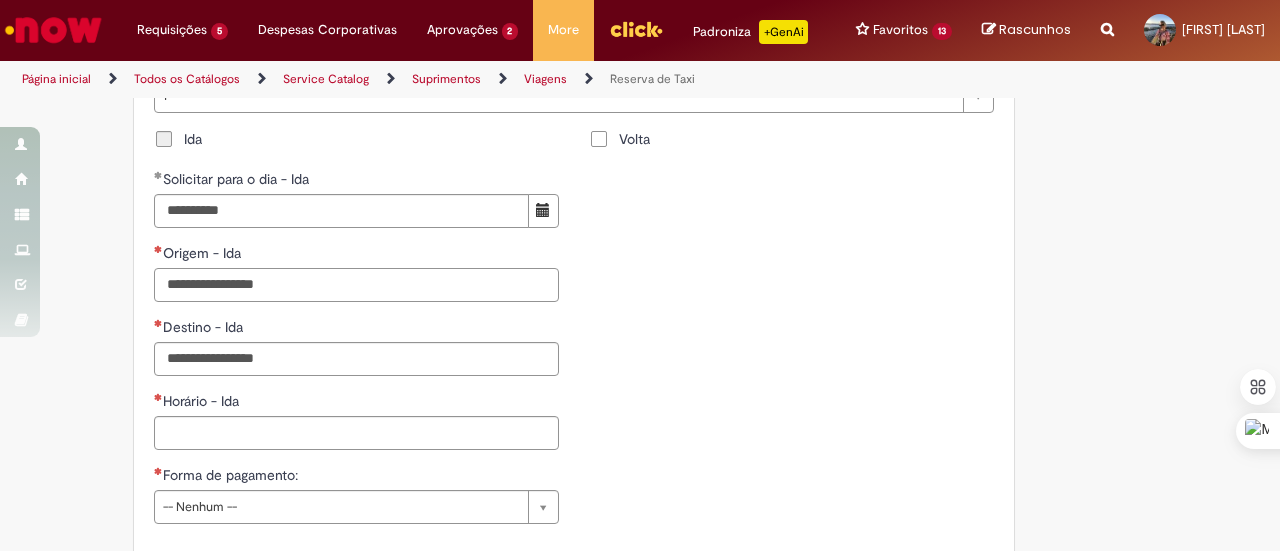 click on "Origem - Ida" at bounding box center [356, 285] 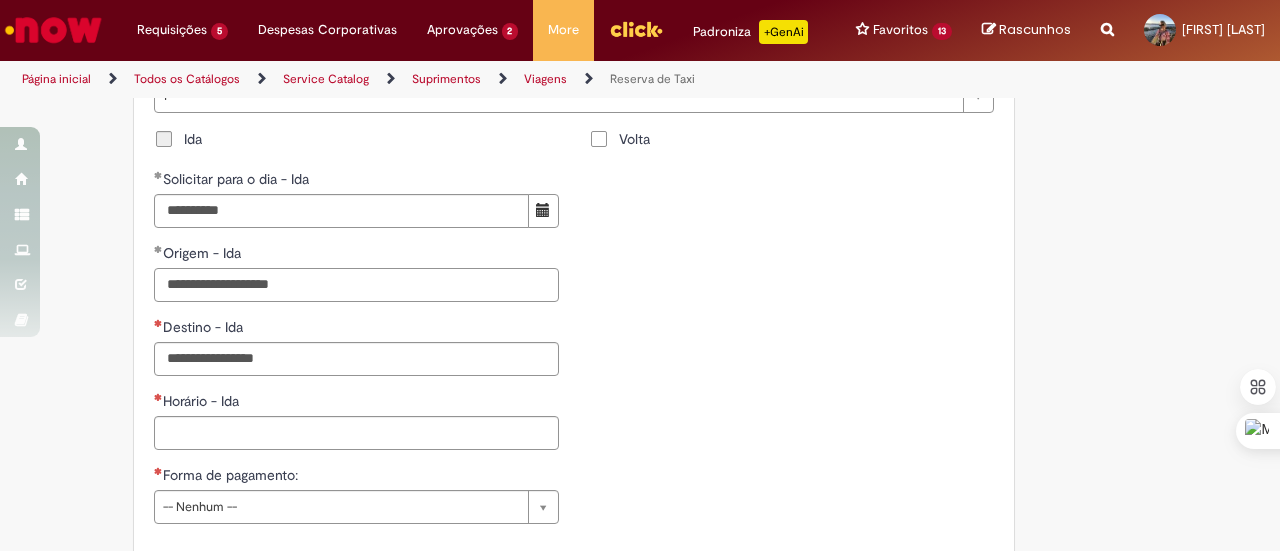 type on "**********" 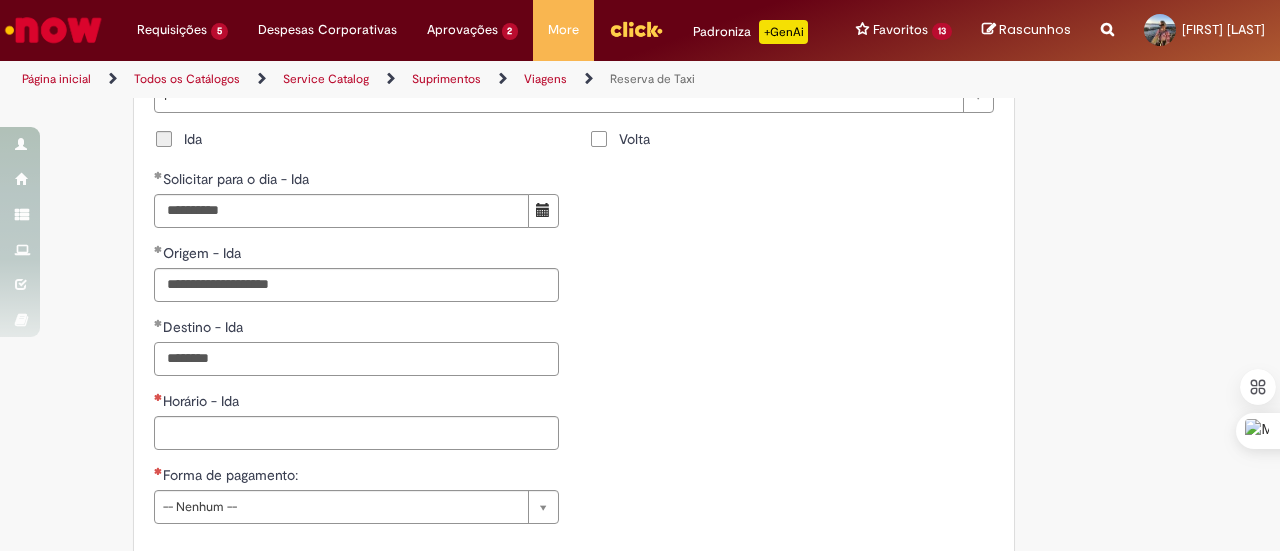 scroll, scrollTop: 1495, scrollLeft: 0, axis: vertical 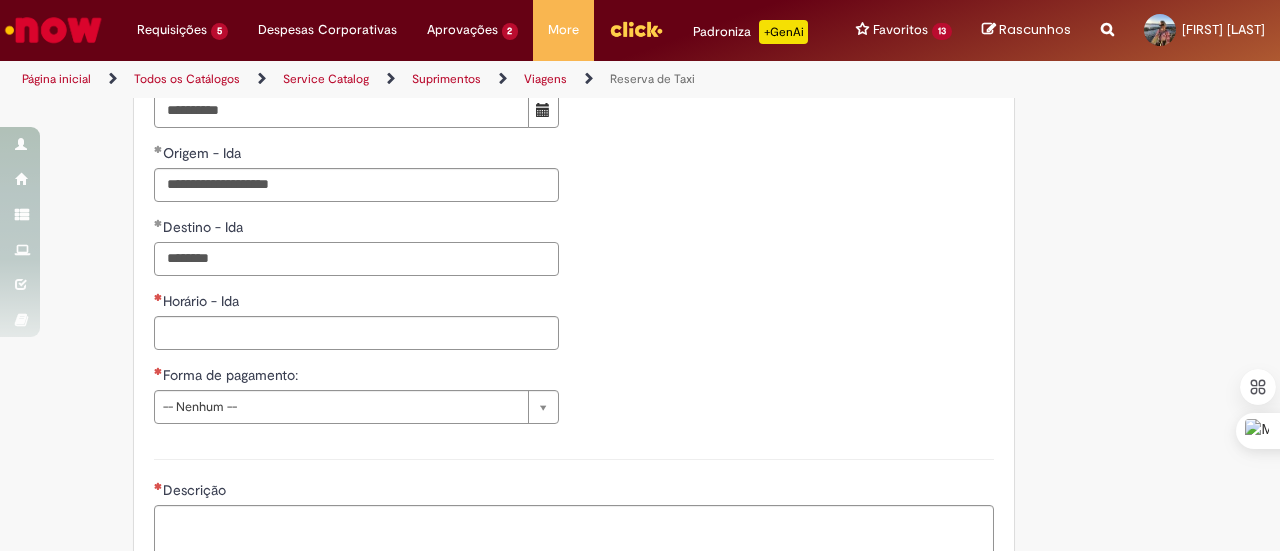 type on "********" 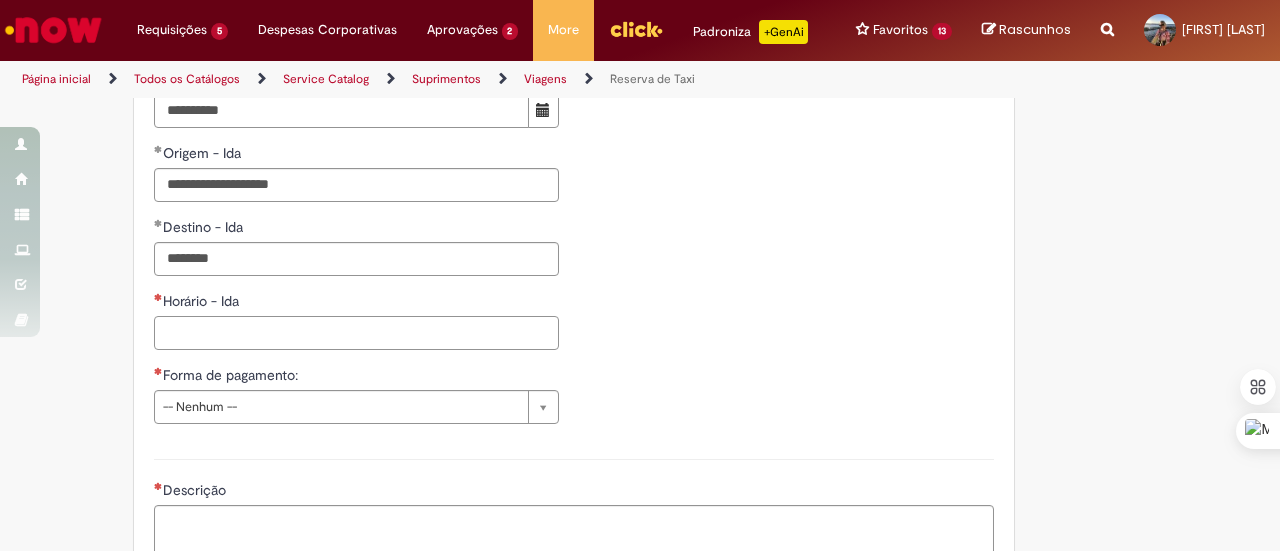 click on "Horário - Ida" at bounding box center [356, 333] 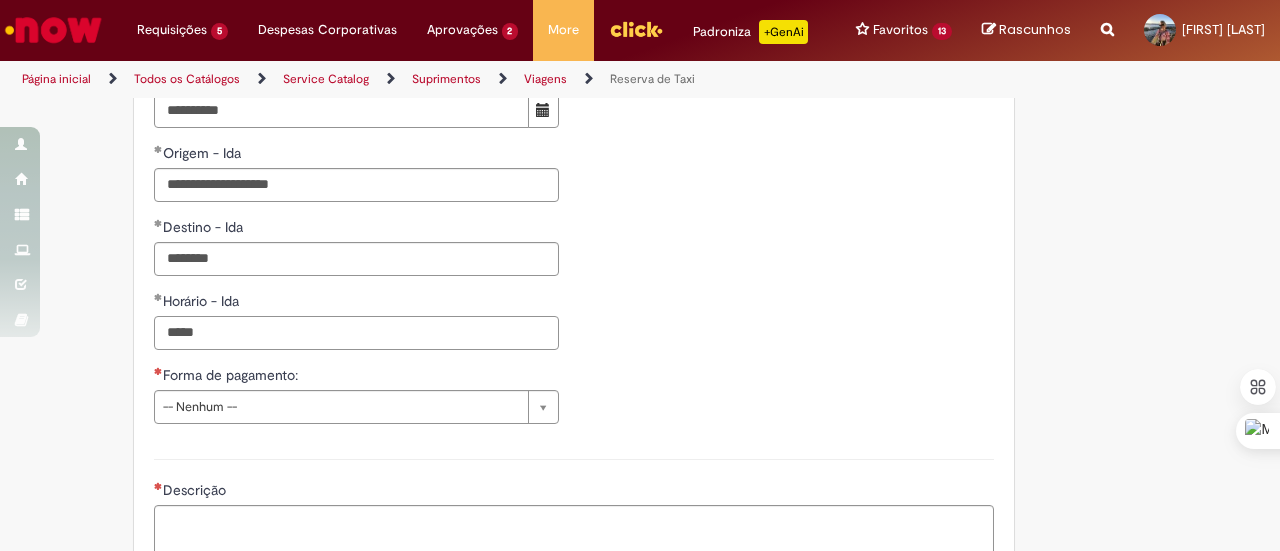 type on "*****" 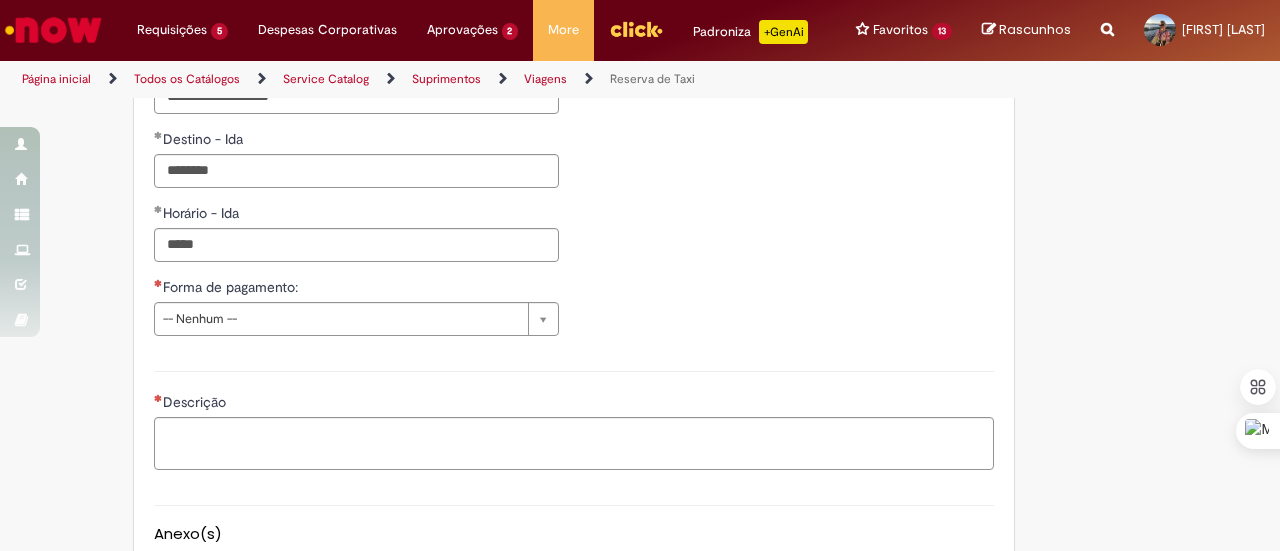 scroll, scrollTop: 1617, scrollLeft: 0, axis: vertical 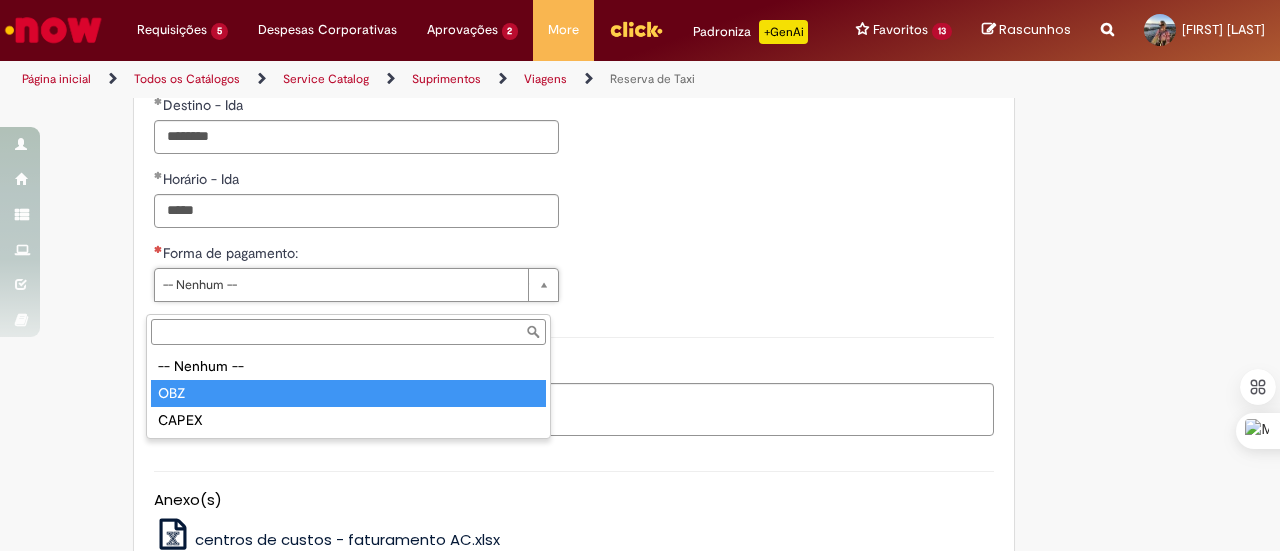 type on "***" 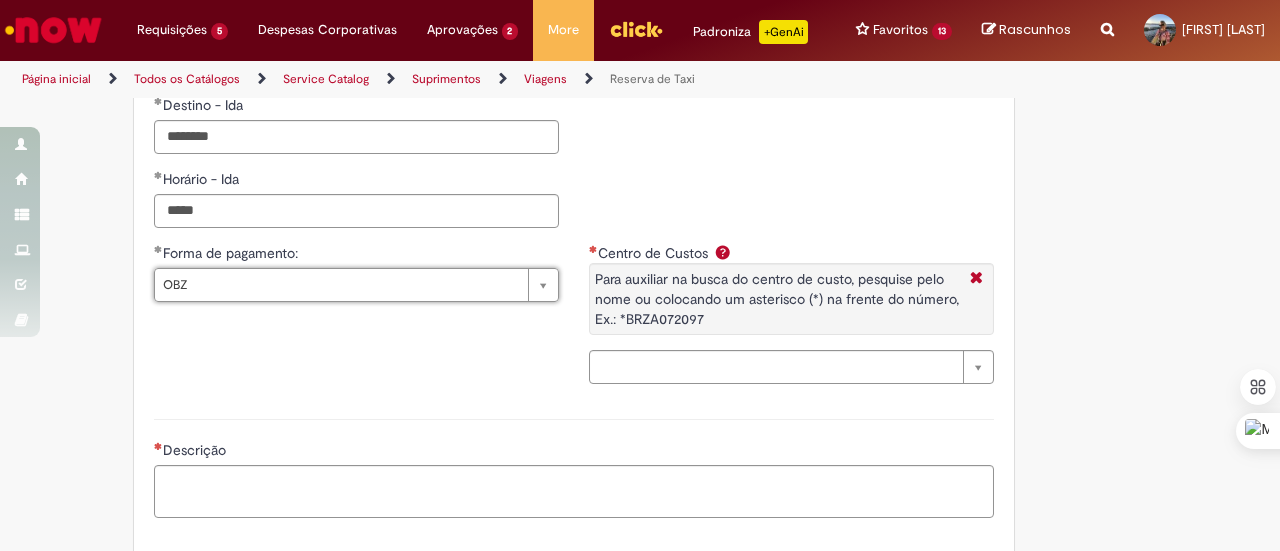 click on "Centro de Custos Para auxiliar na busca do centro de custo, pesquise pelo nome ou colocando um asterisco (*) na frente do número, Ex.: *[CODE]" at bounding box center [791, 296] 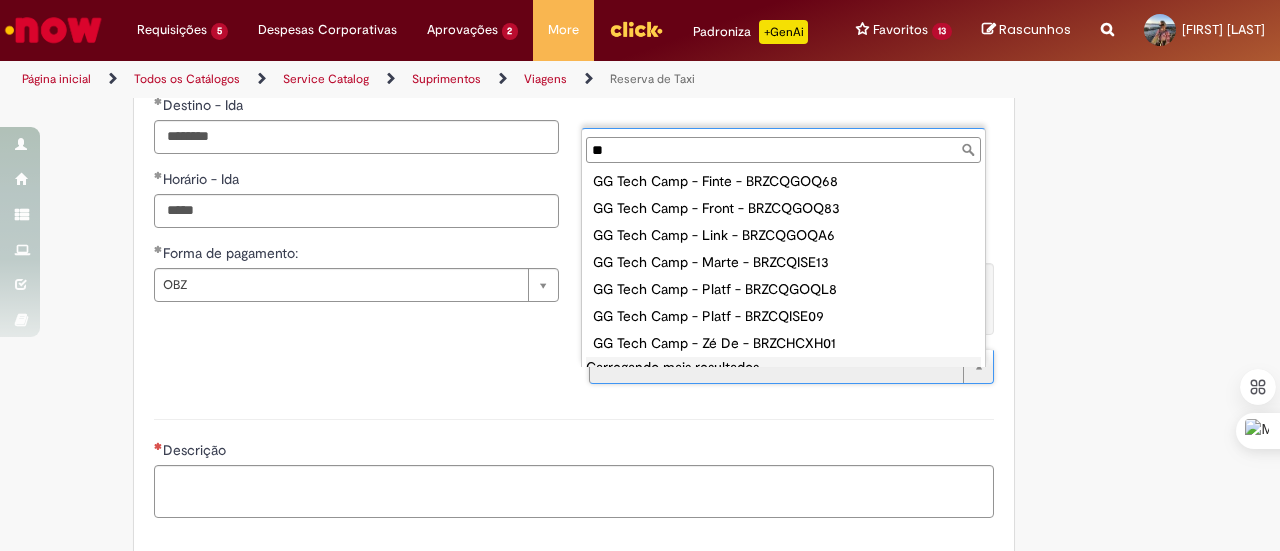 scroll, scrollTop: 2528, scrollLeft: 0, axis: vertical 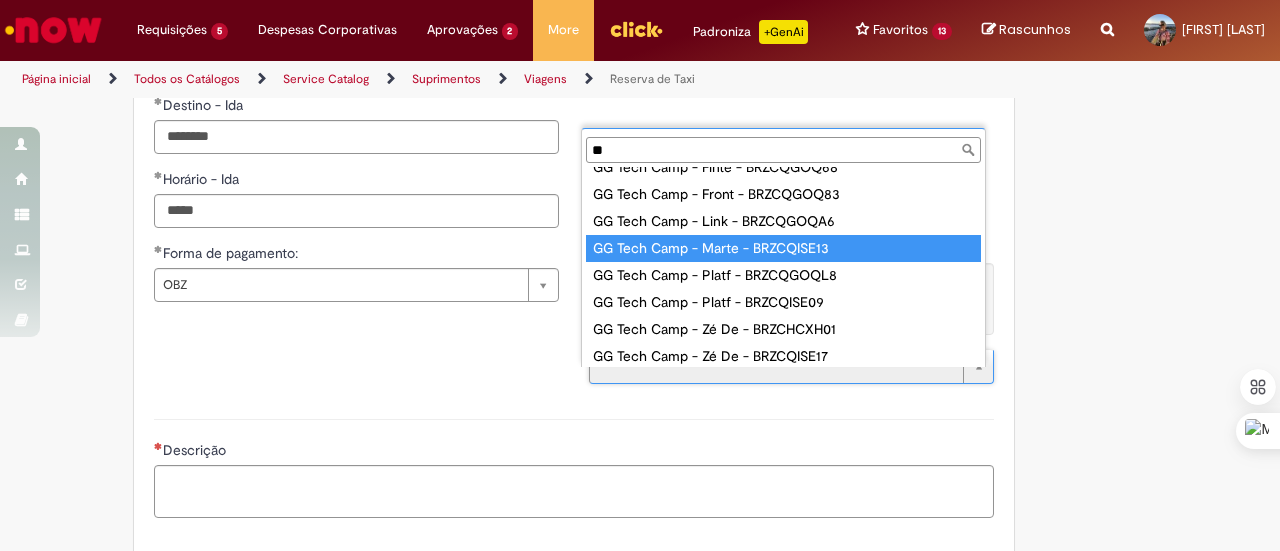type on "*" 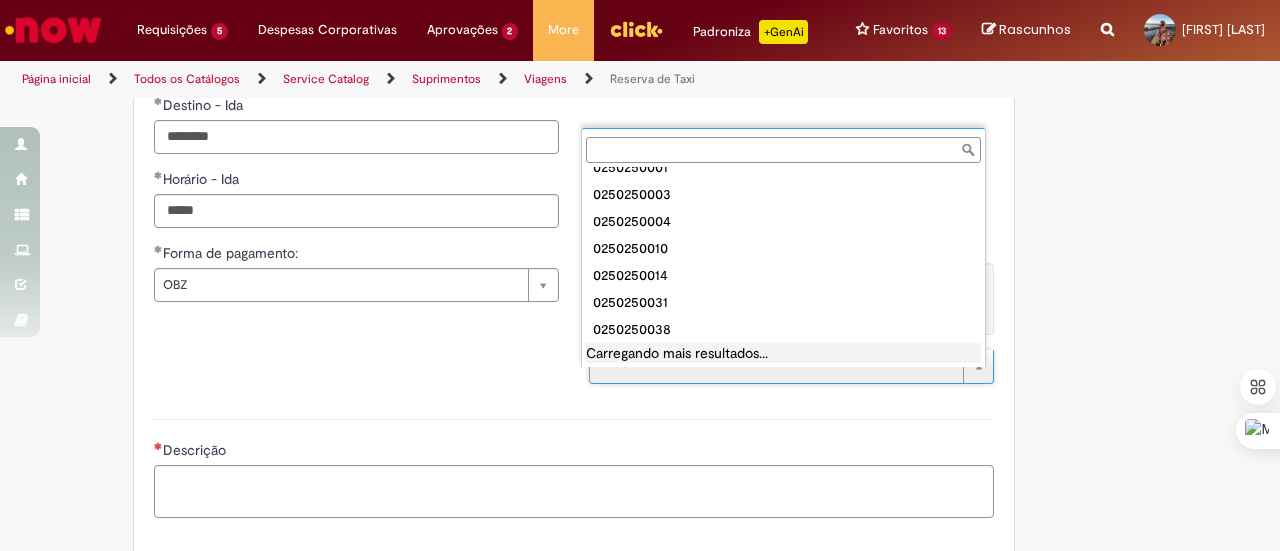 scroll, scrollTop: 0, scrollLeft: 0, axis: both 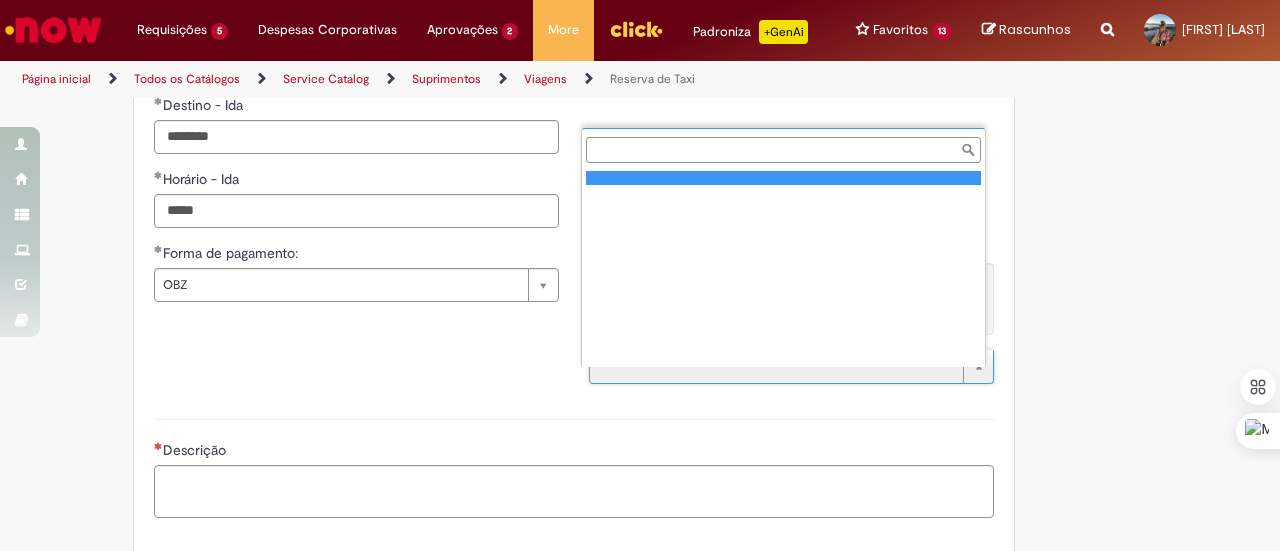 type on "*" 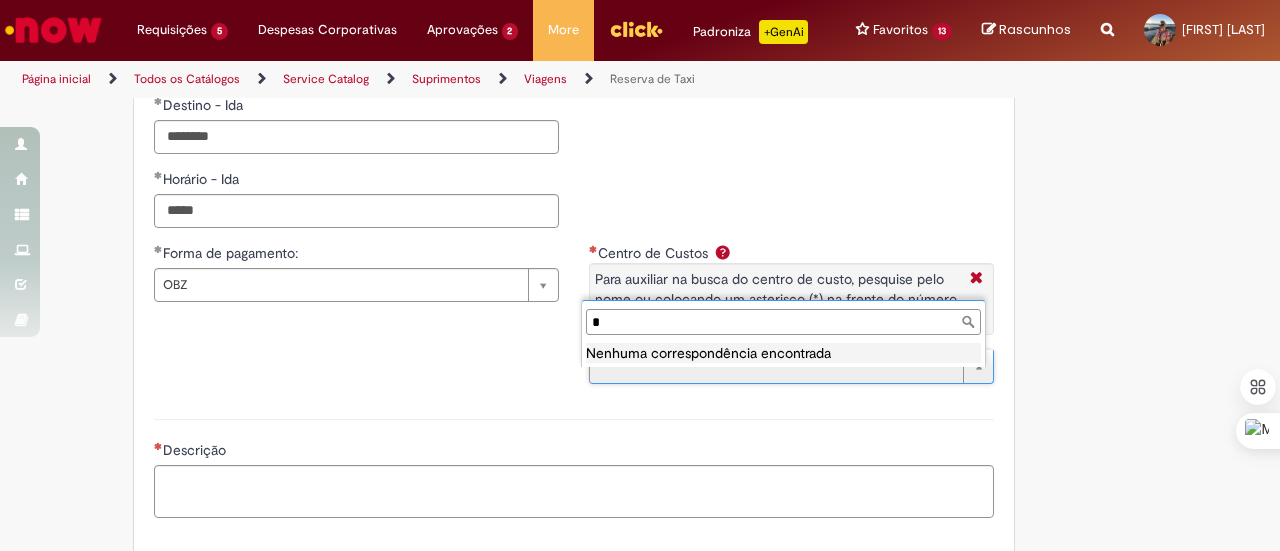 paste 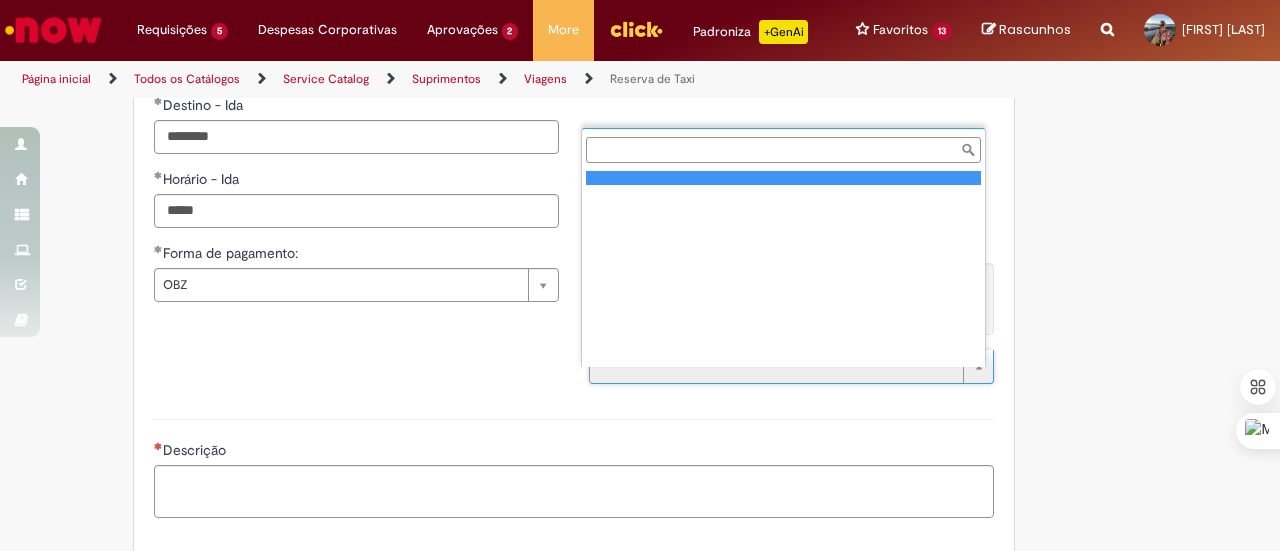 paste 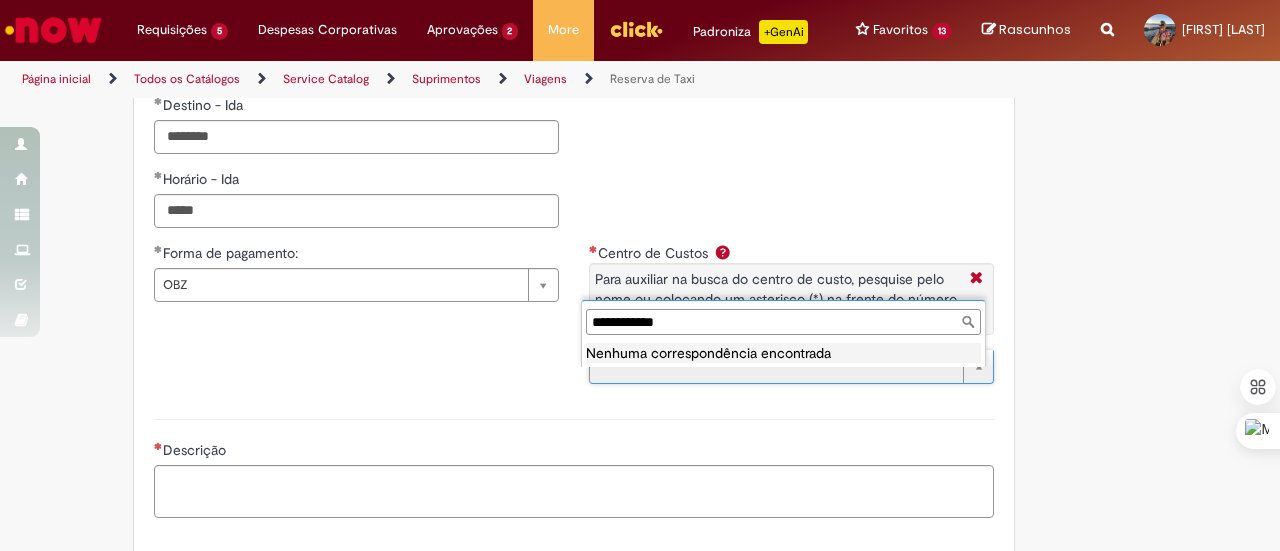 click on "**********" at bounding box center [783, 322] 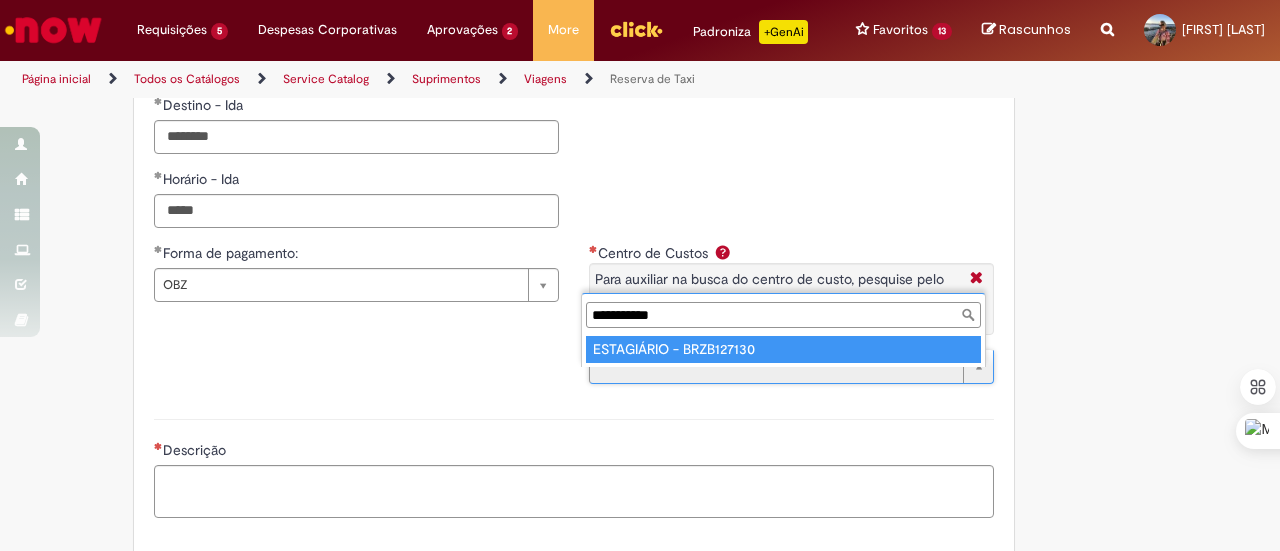 type on "**********" 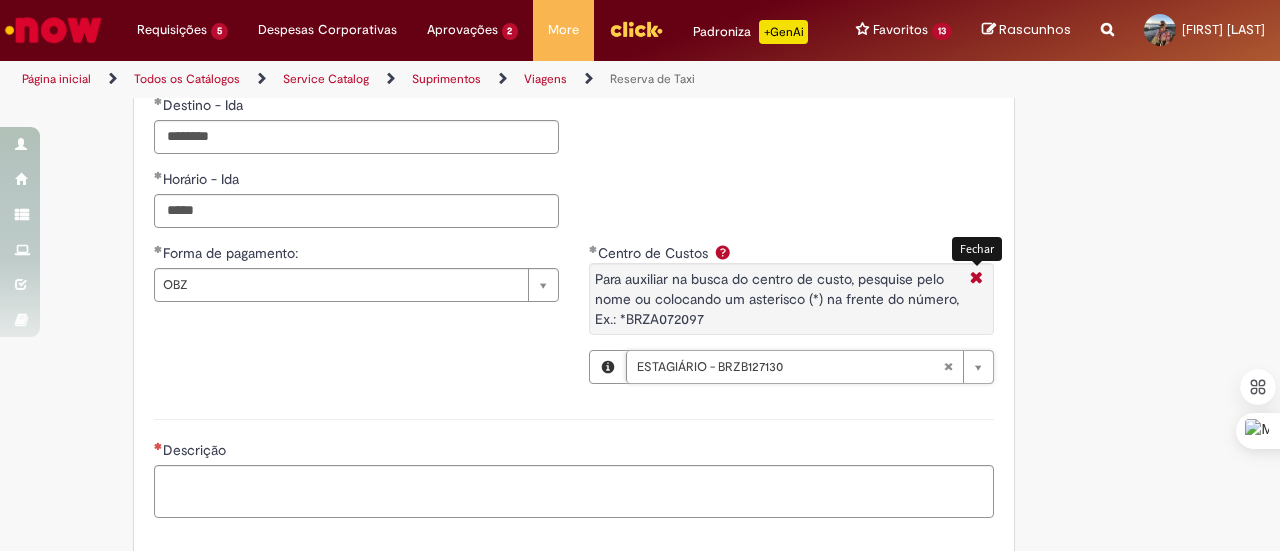 click on "**********" at bounding box center (640, -333) 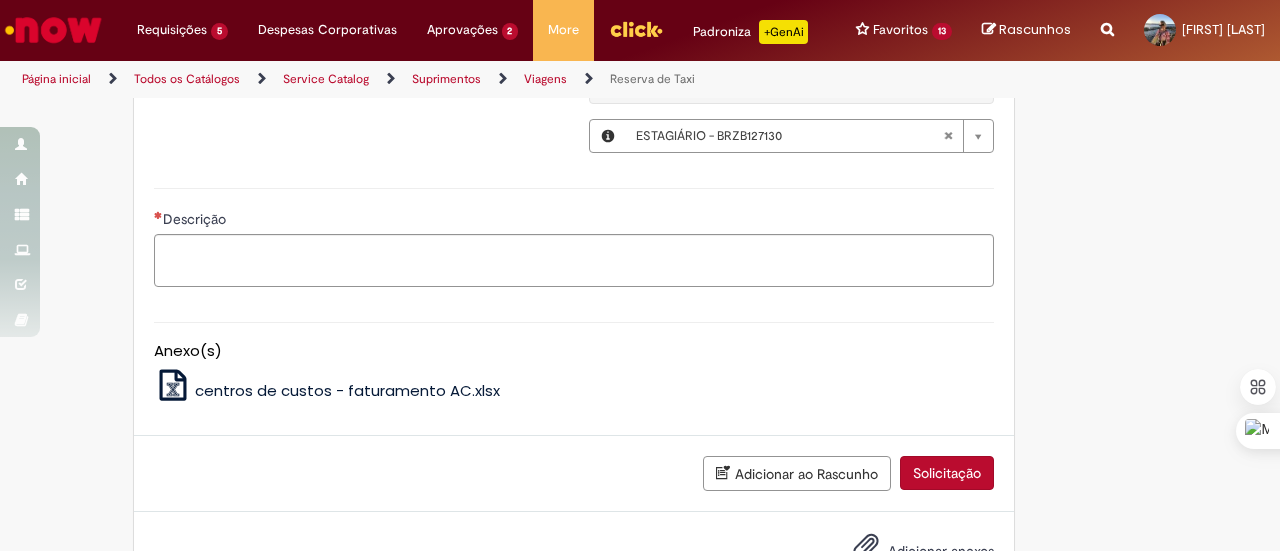 scroll, scrollTop: 1817, scrollLeft: 0, axis: vertical 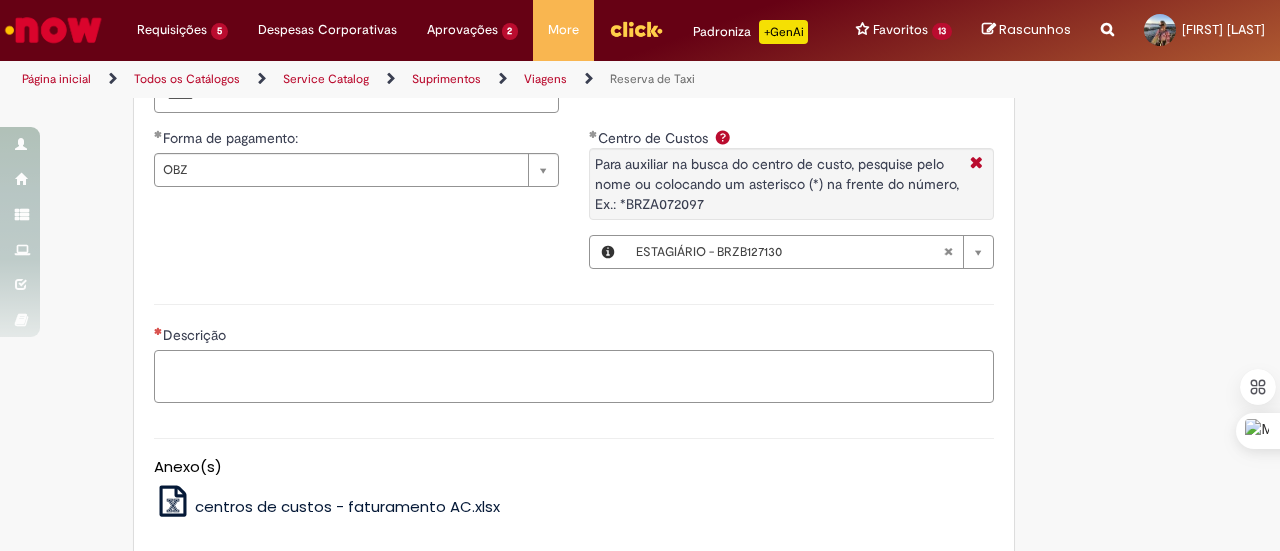 click on "Descrição" at bounding box center (574, 376) 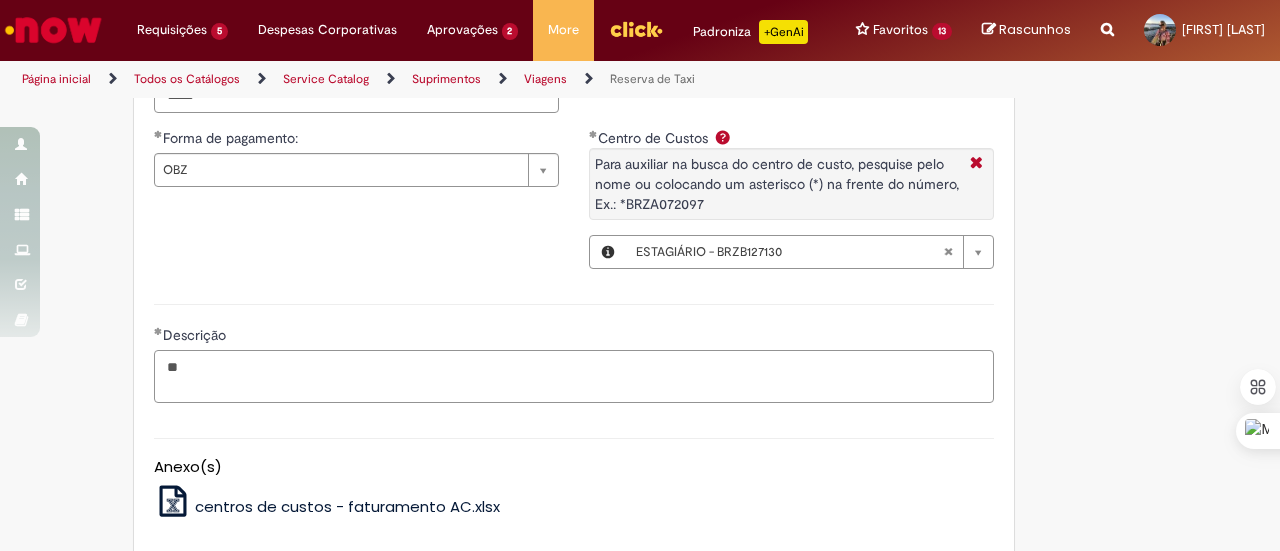 type on "*" 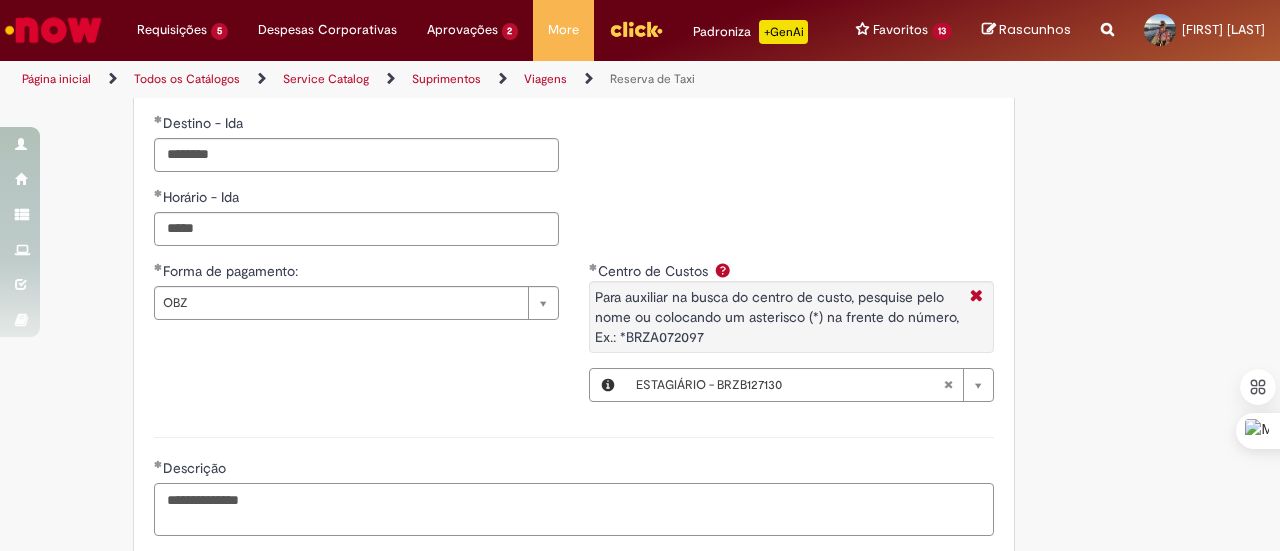 scroll, scrollTop: 1432, scrollLeft: 0, axis: vertical 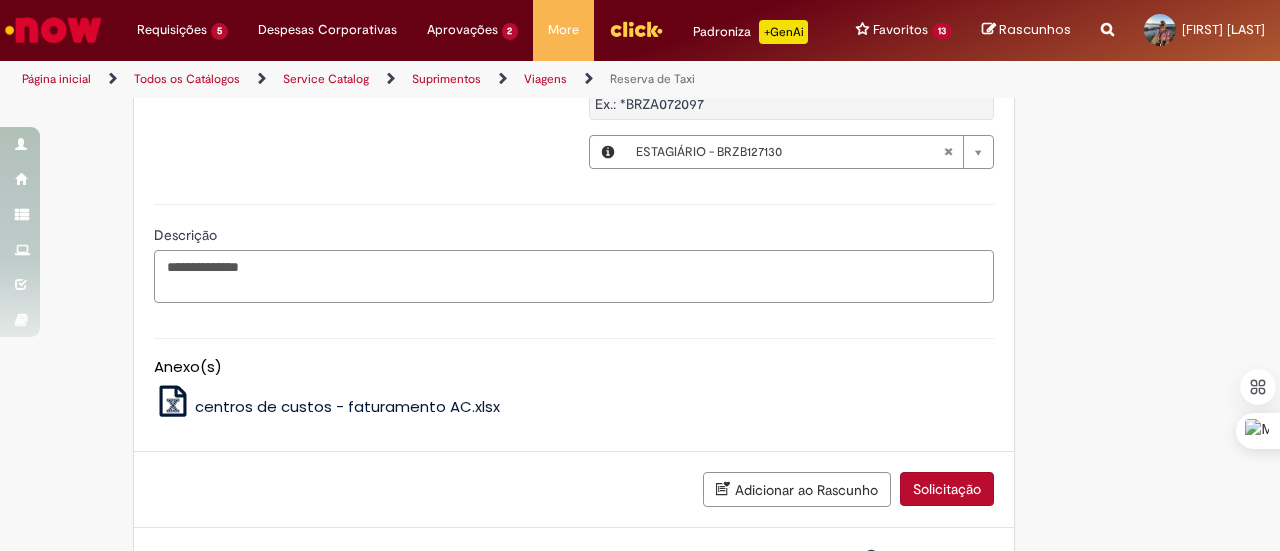 click on "**********" at bounding box center [574, 276] 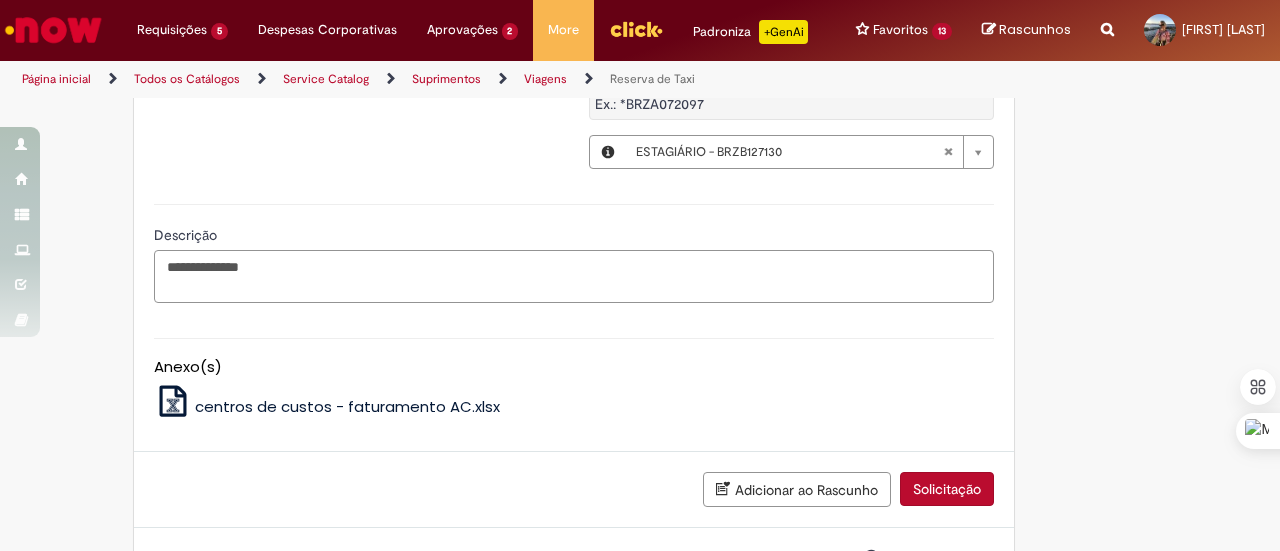 click on "**********" at bounding box center [574, 276] 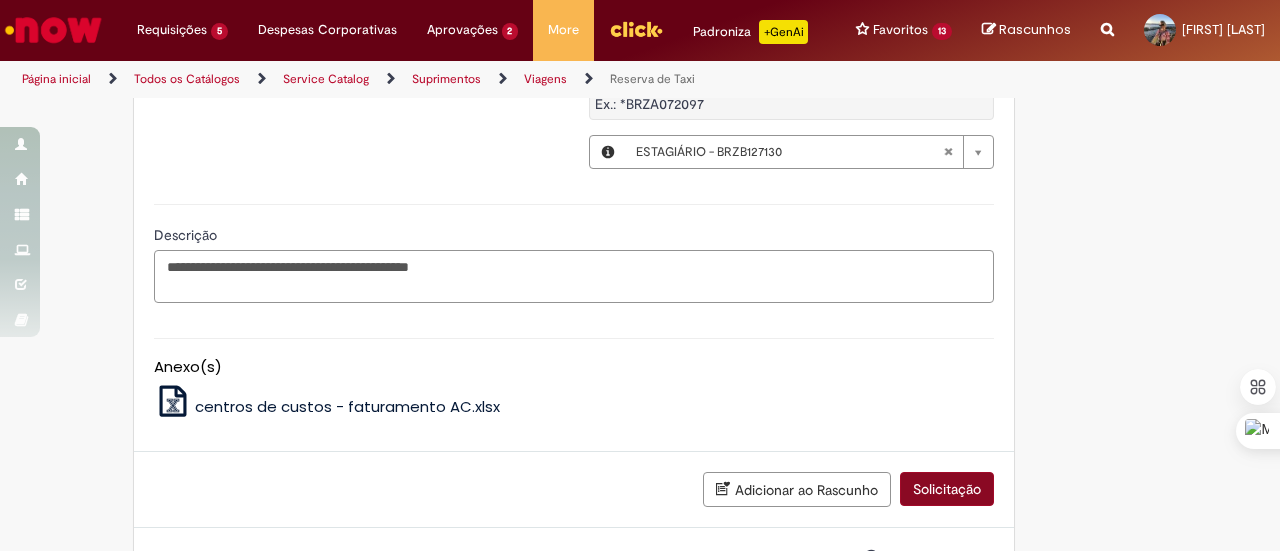 type on "**********" 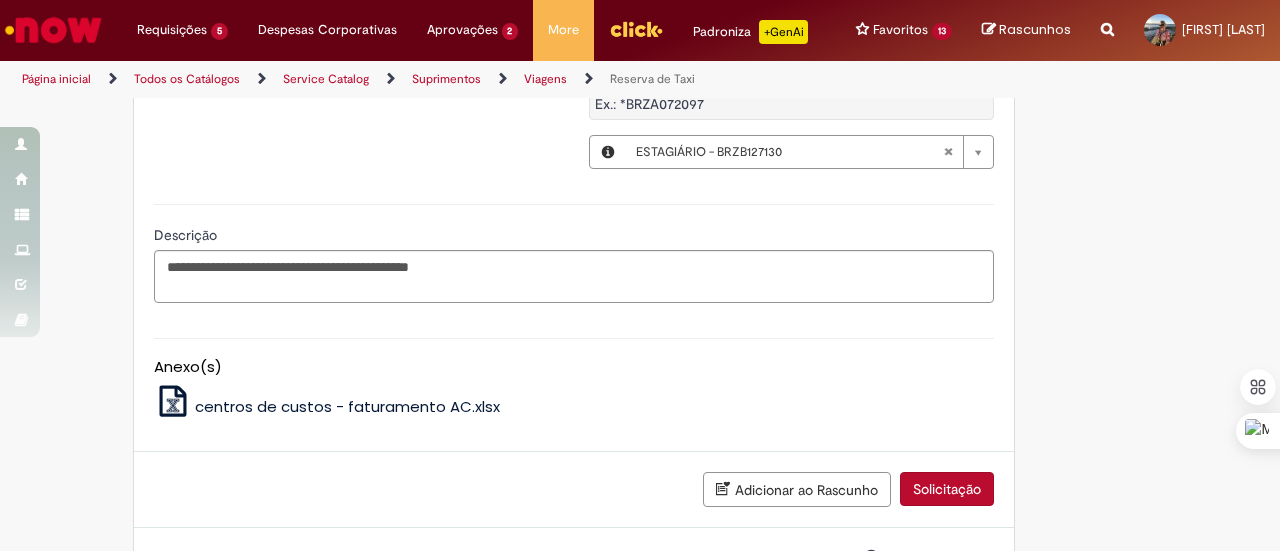 click on "Solicitação" at bounding box center [947, 489] 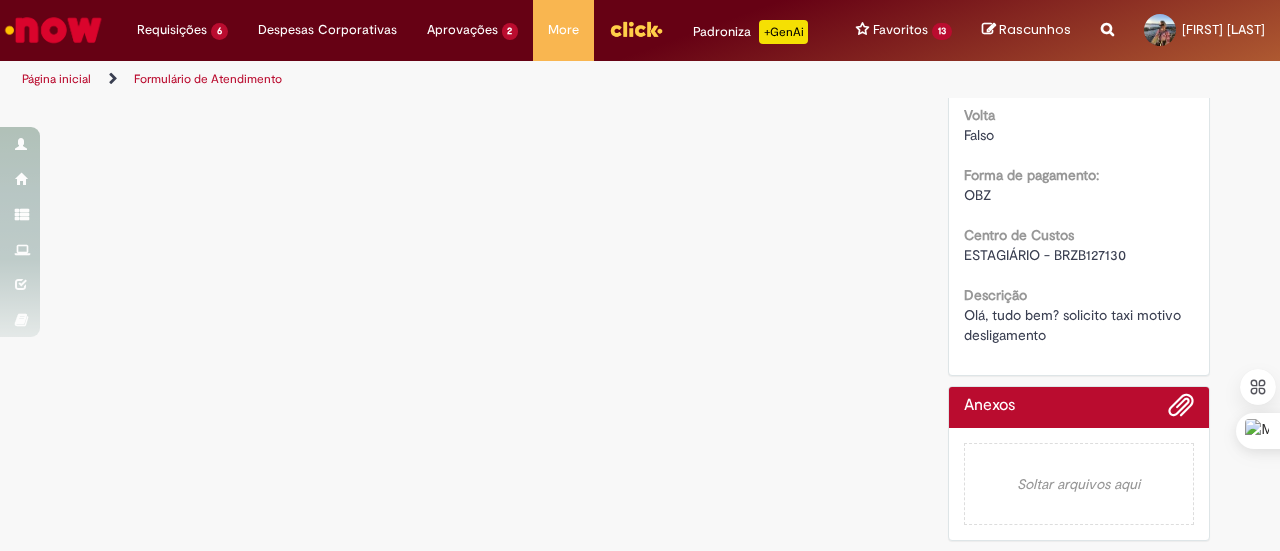 scroll, scrollTop: 0, scrollLeft: 0, axis: both 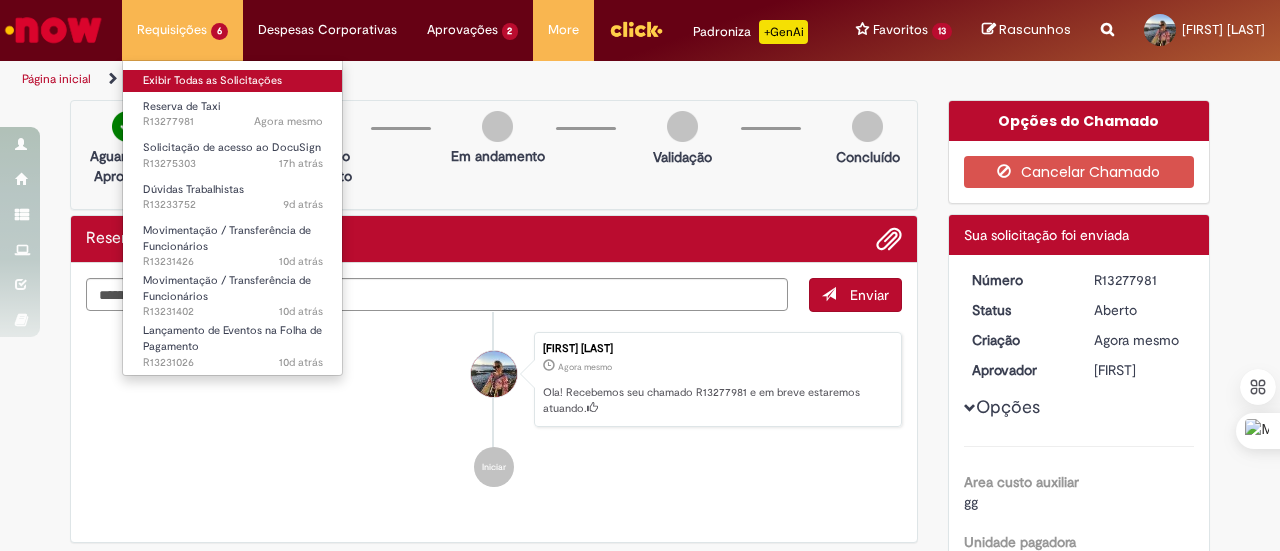 click on "Exibir Todas as Solicitações" at bounding box center (233, 81) 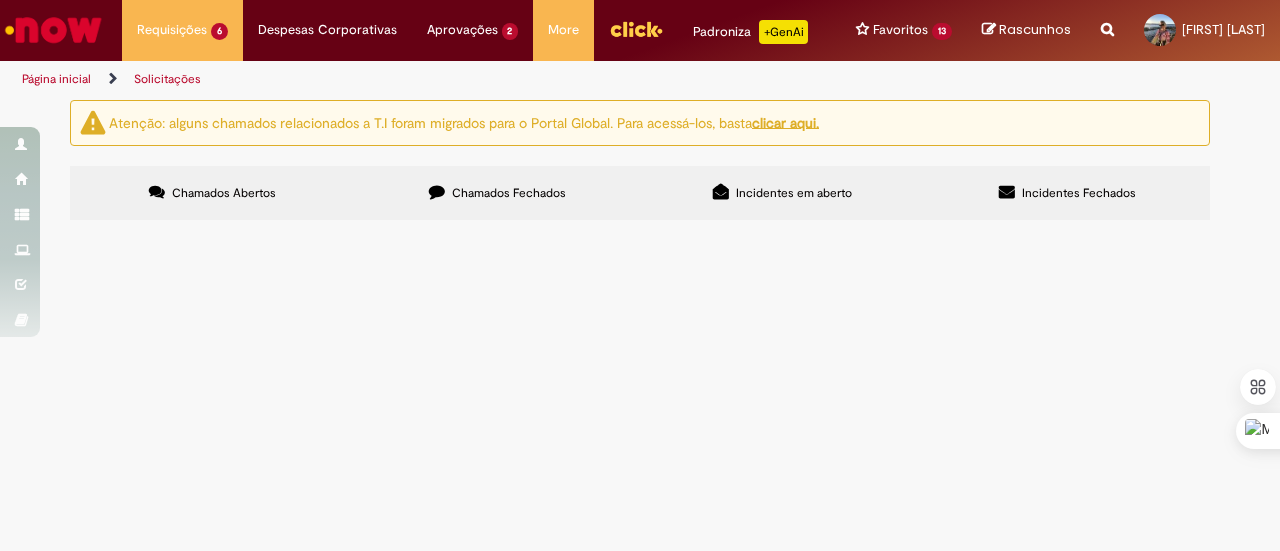 scroll, scrollTop: 200, scrollLeft: 0, axis: vertical 